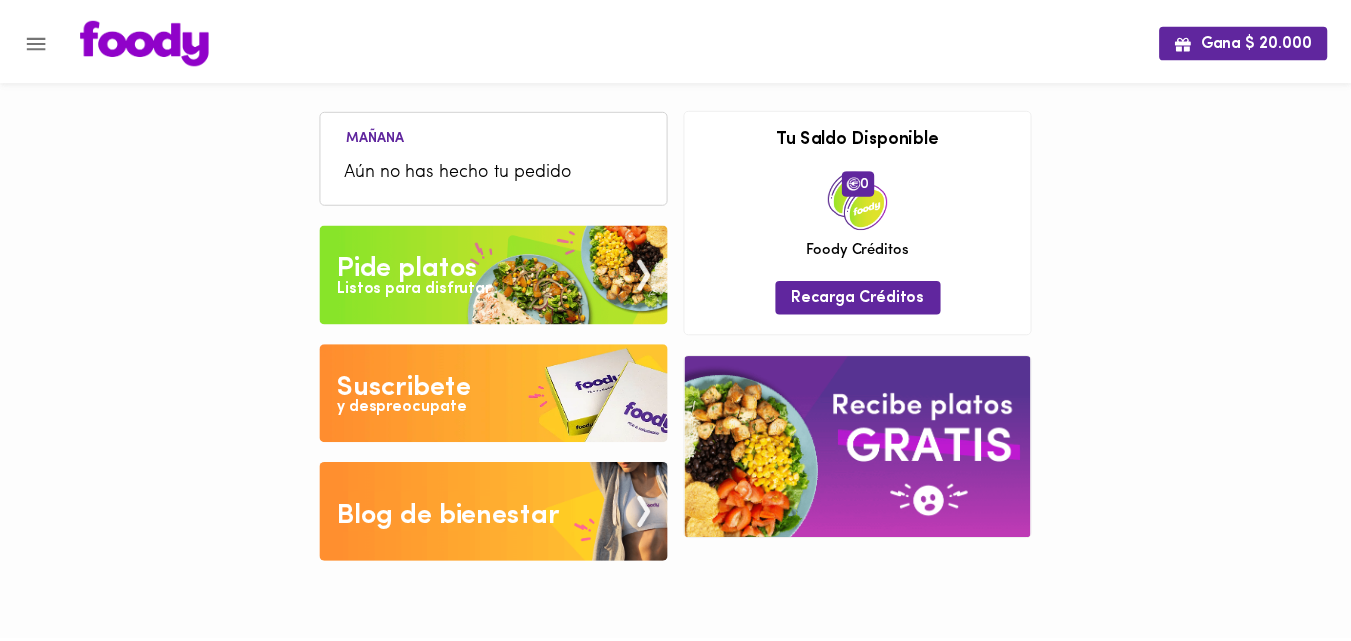 scroll, scrollTop: 0, scrollLeft: 0, axis: both 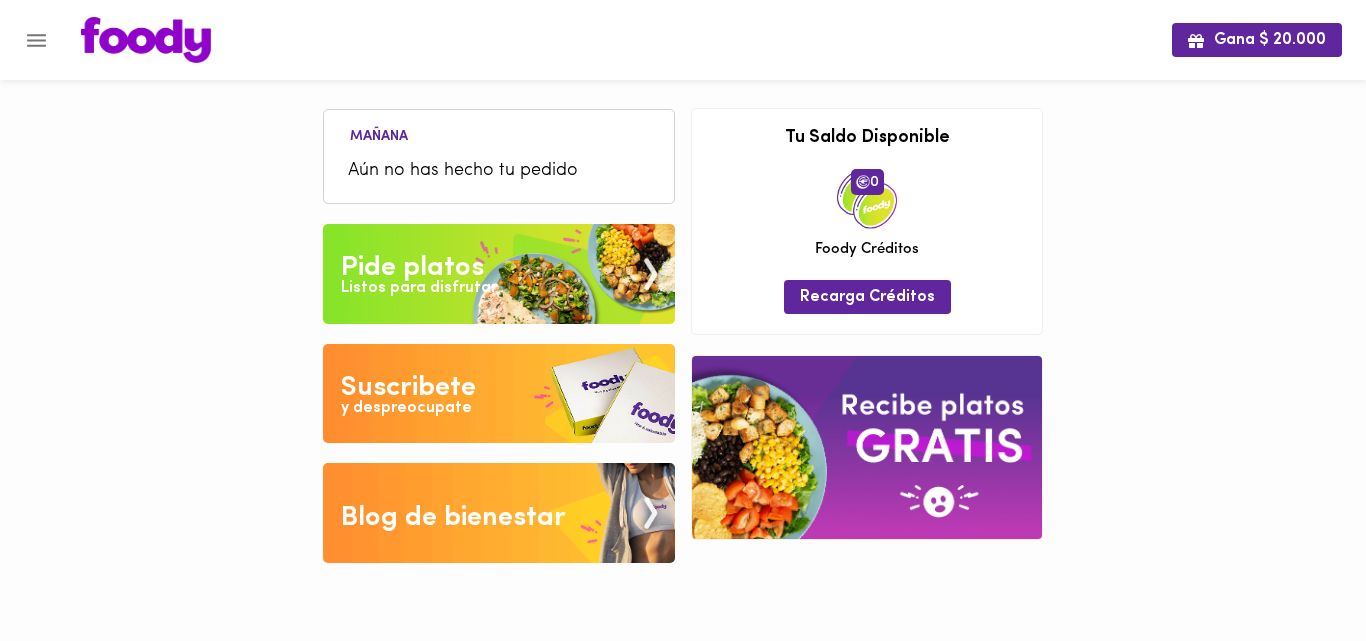 click on "Listos para disfrutar" at bounding box center [419, 288] 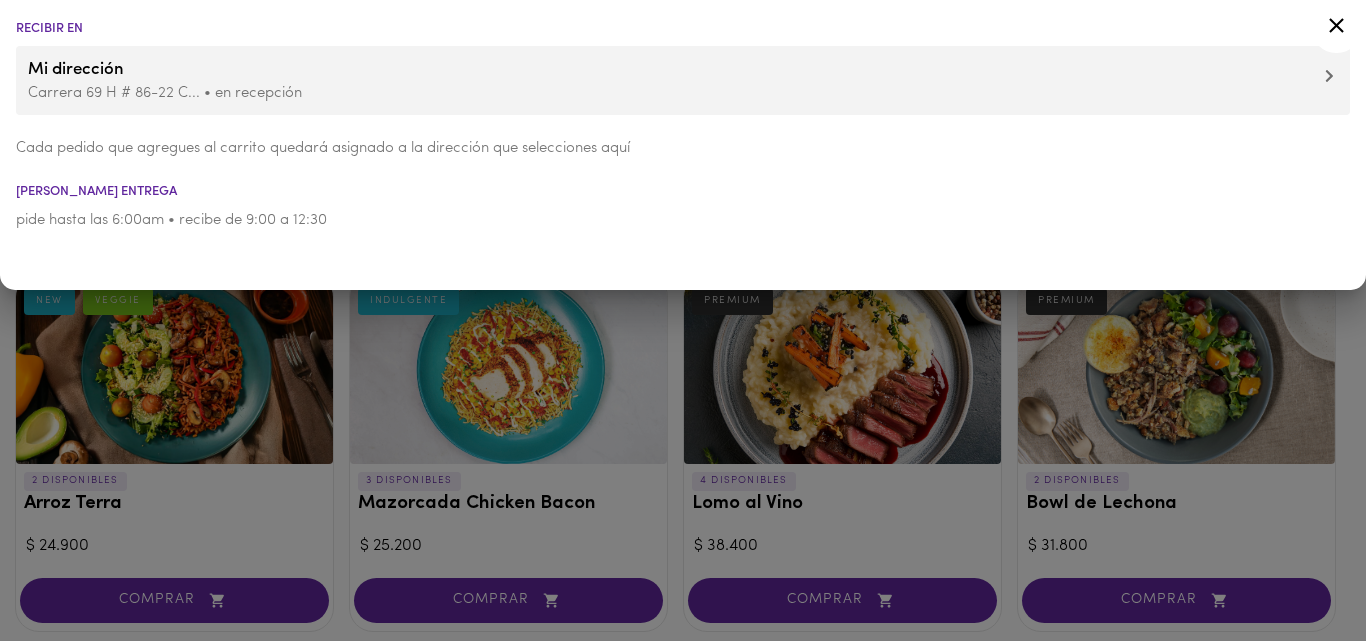 click at bounding box center (683, 320) 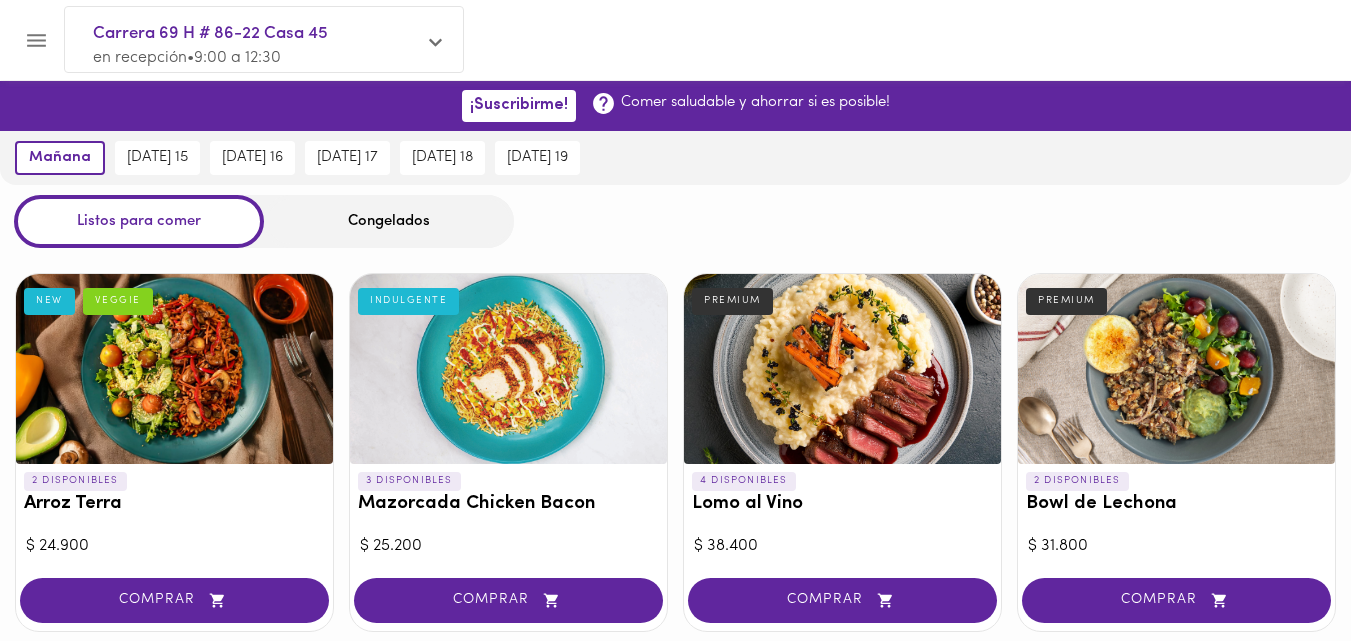 click on "Congelados" at bounding box center [389, 221] 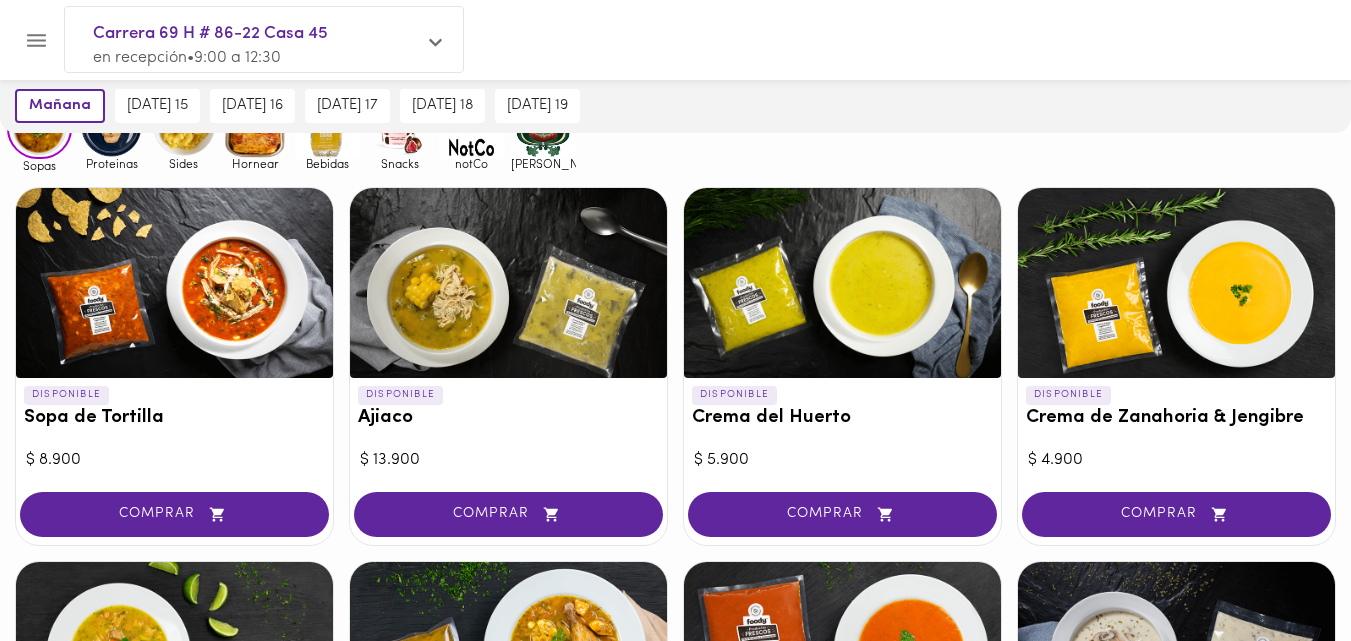 scroll, scrollTop: 157, scrollLeft: 0, axis: vertical 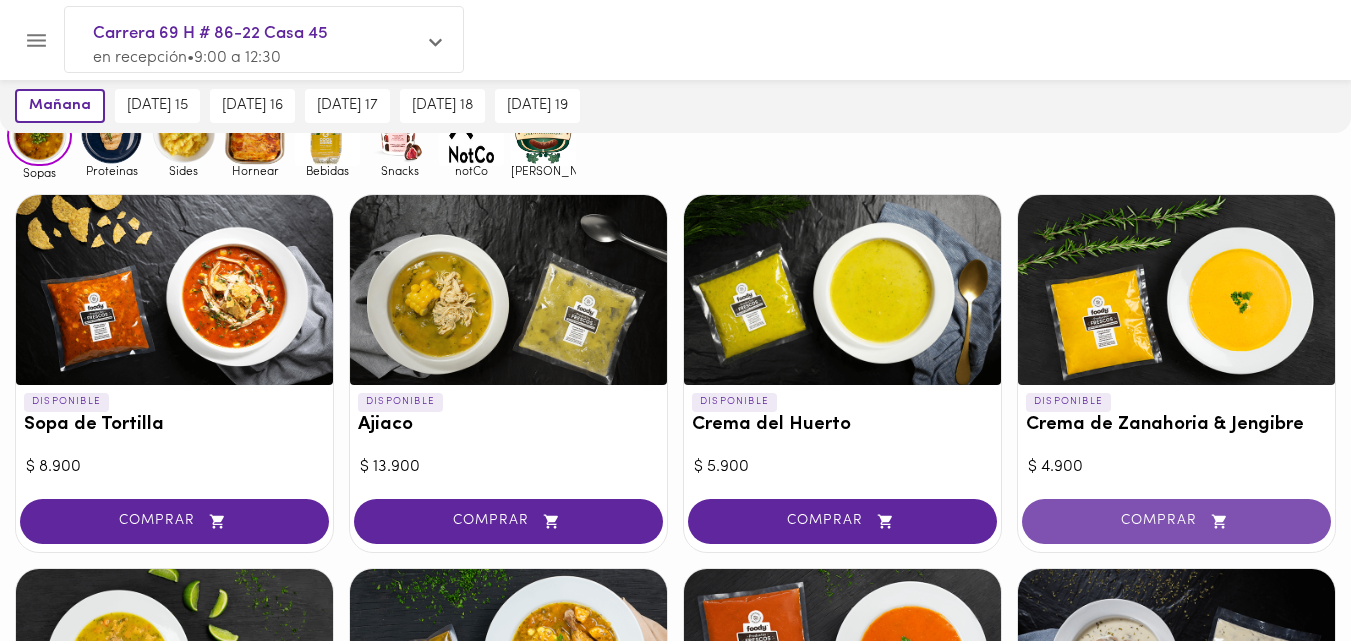 click on "COMPRAR" at bounding box center [1176, 521] 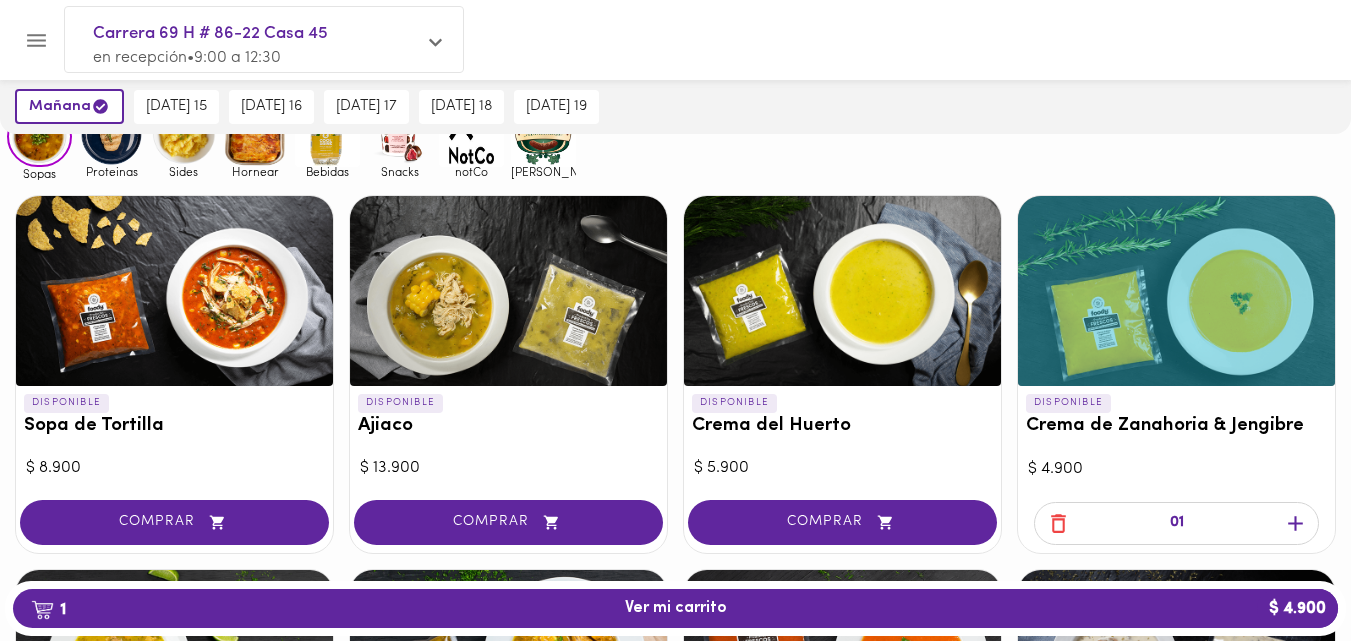 scroll, scrollTop: 158, scrollLeft: 0, axis: vertical 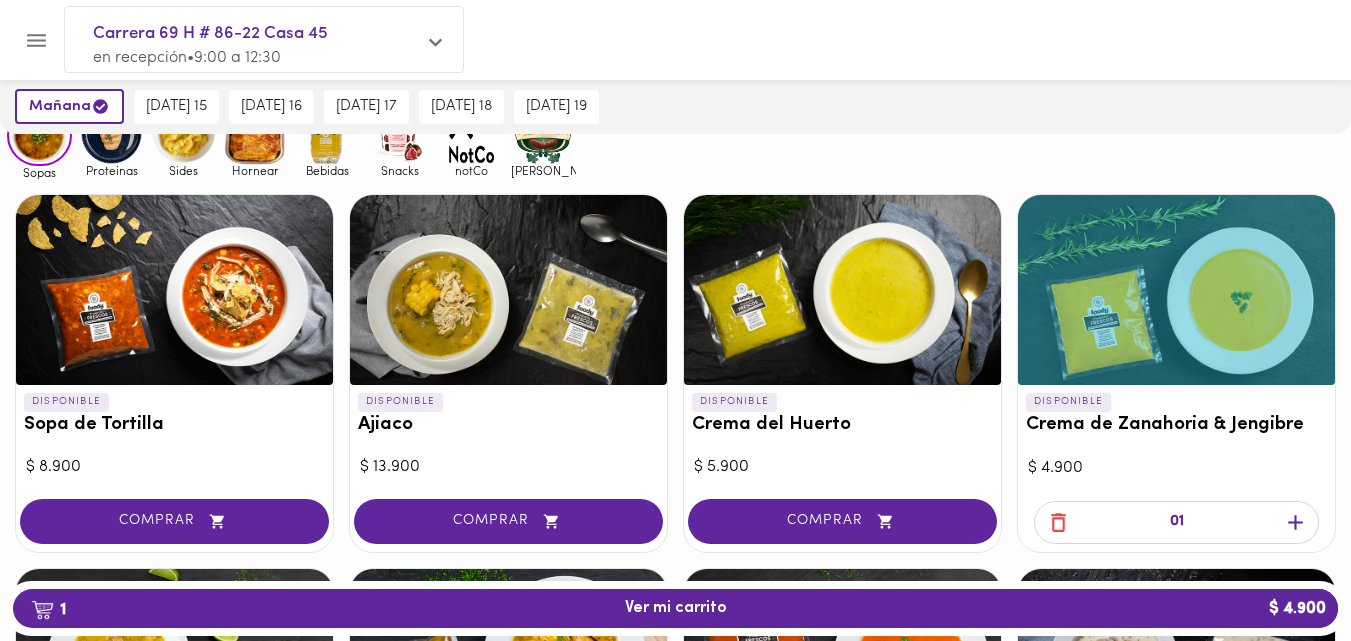 click 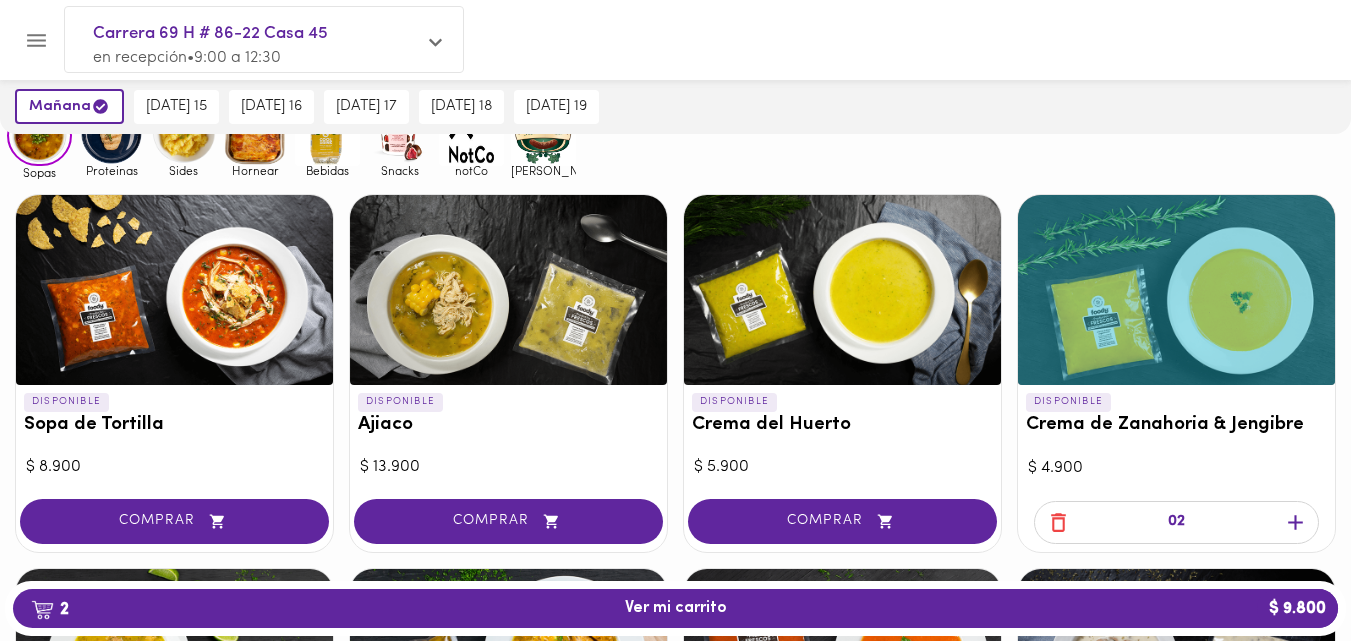 click 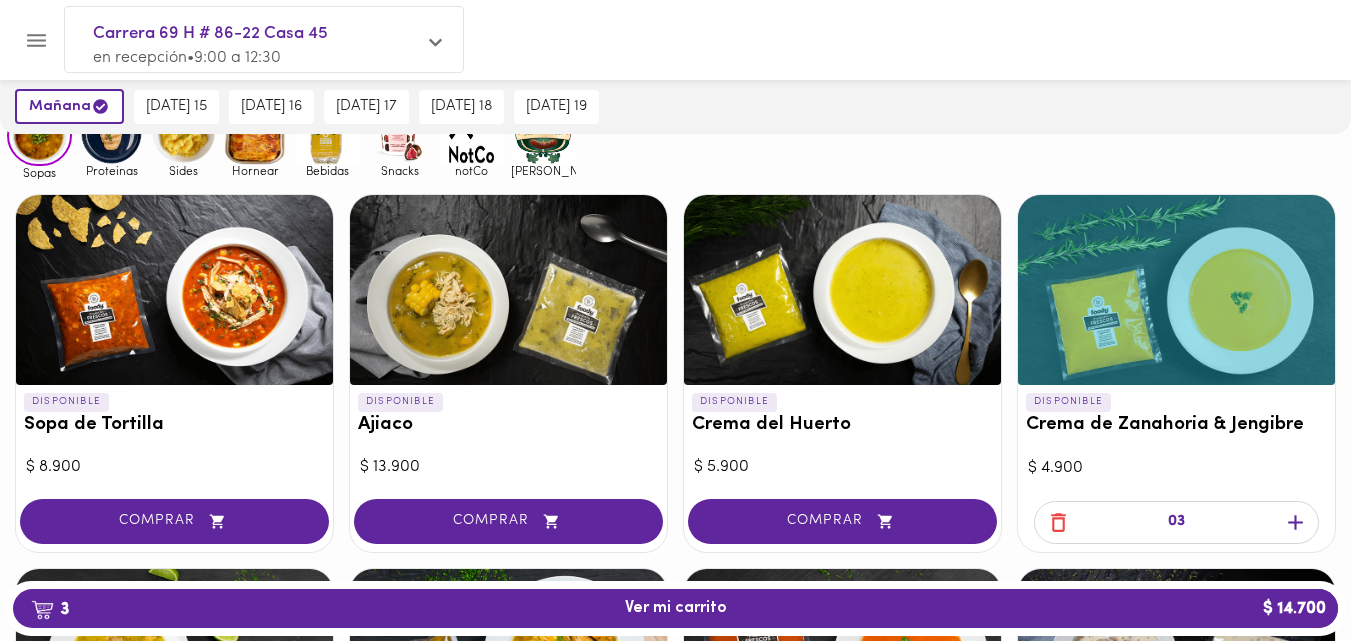 scroll, scrollTop: 0, scrollLeft: 0, axis: both 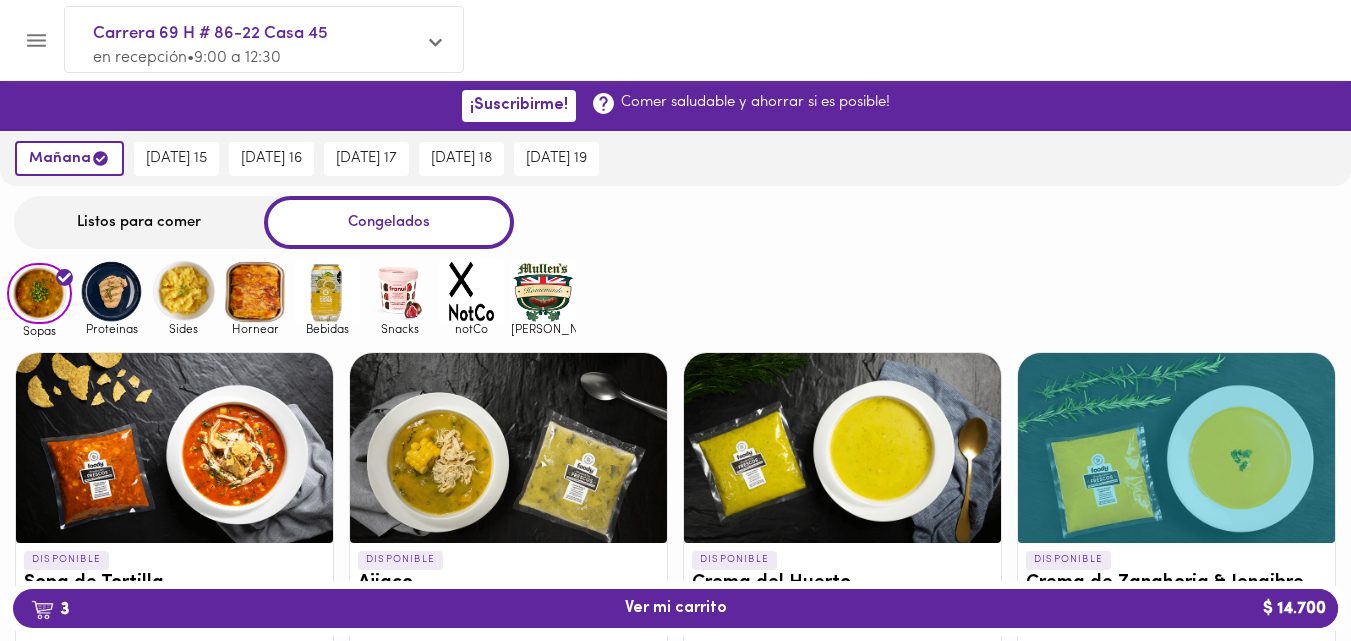 click on "Listos para comer" at bounding box center [139, 222] 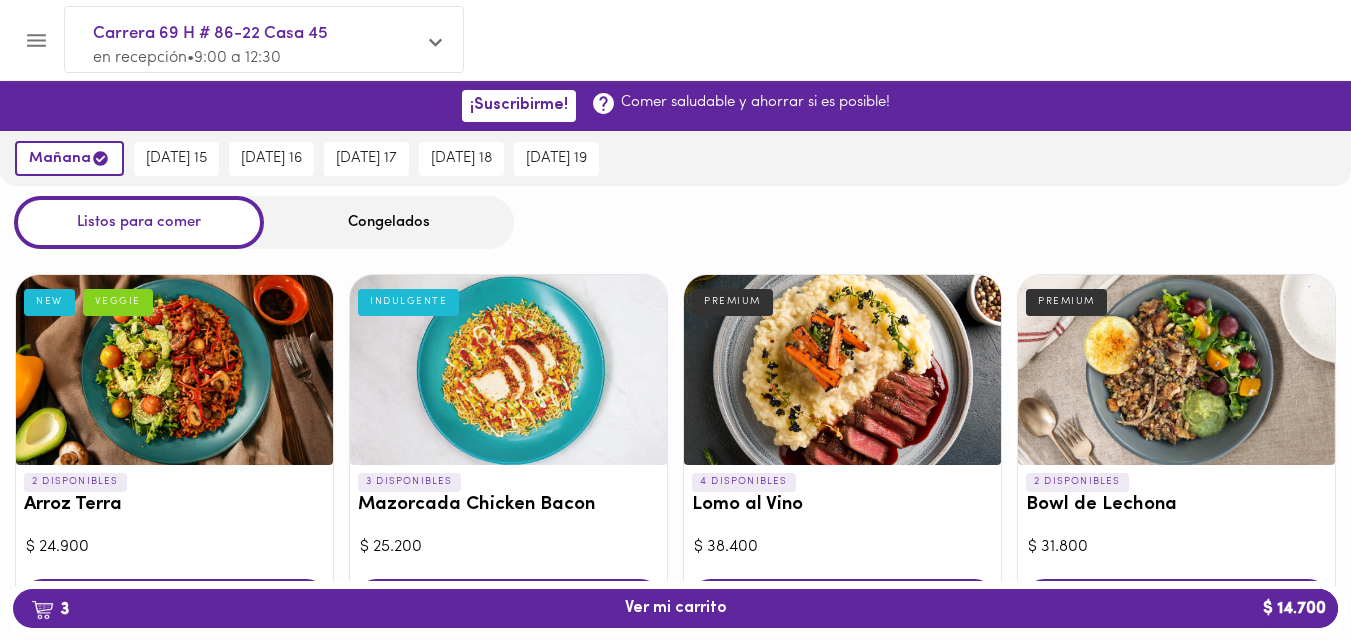 scroll, scrollTop: 215, scrollLeft: 0, axis: vertical 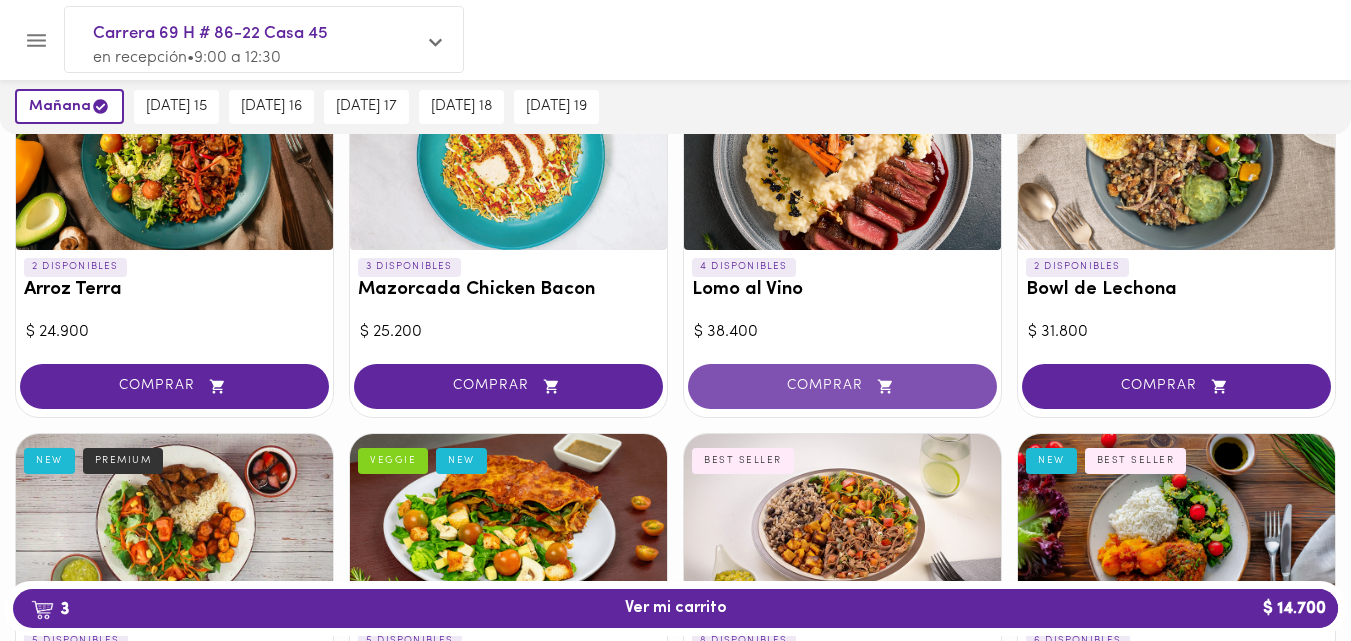 click on "COMPRAR" at bounding box center [842, 386] 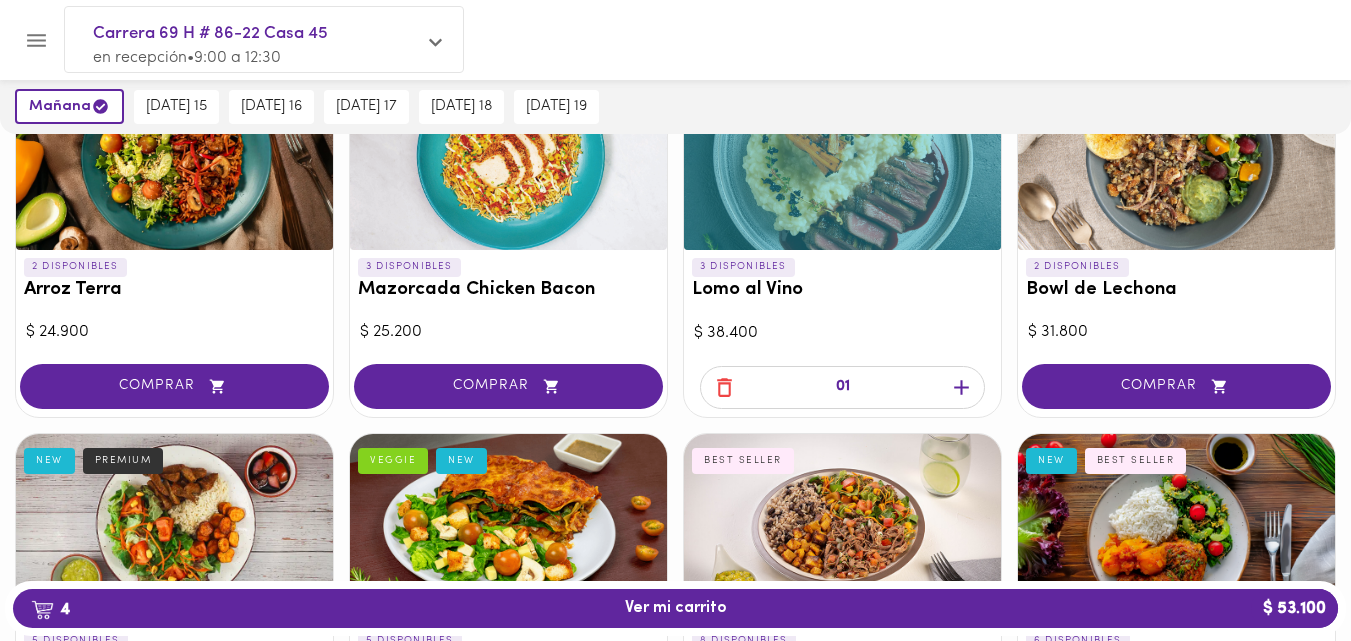 click 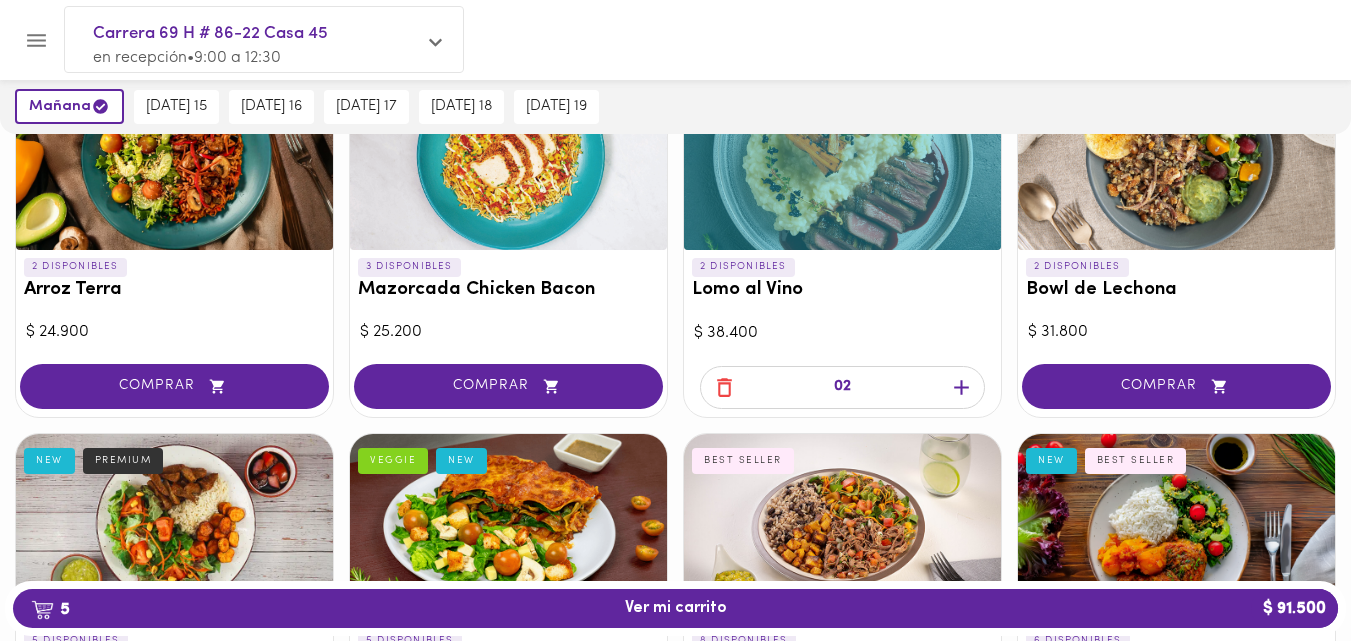 click 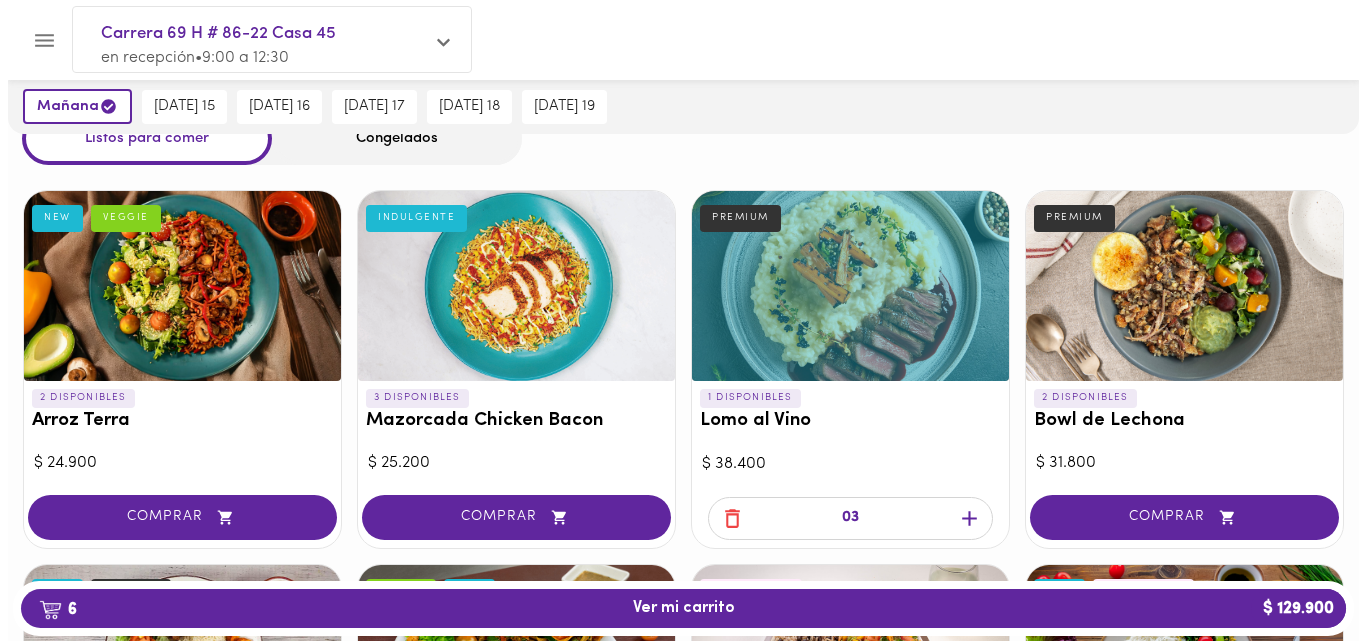 scroll, scrollTop: 75, scrollLeft: 0, axis: vertical 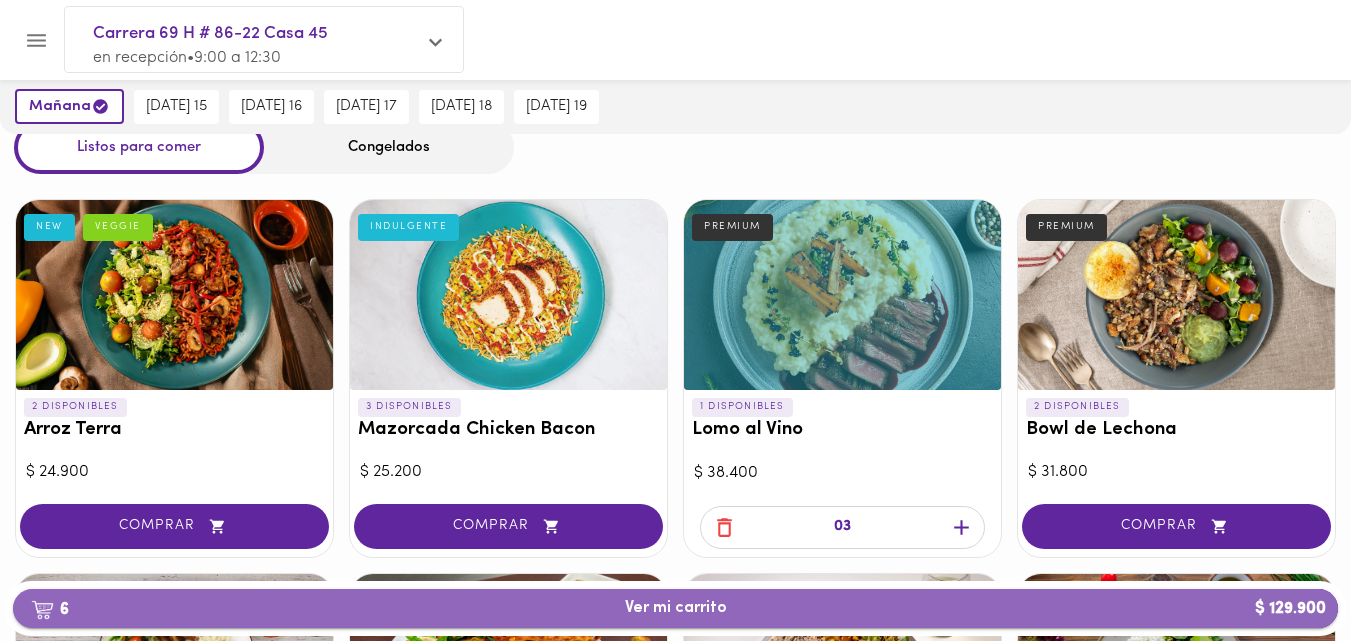 click on "6 Ver mi carrito $ 129.900" at bounding box center (676, 608) 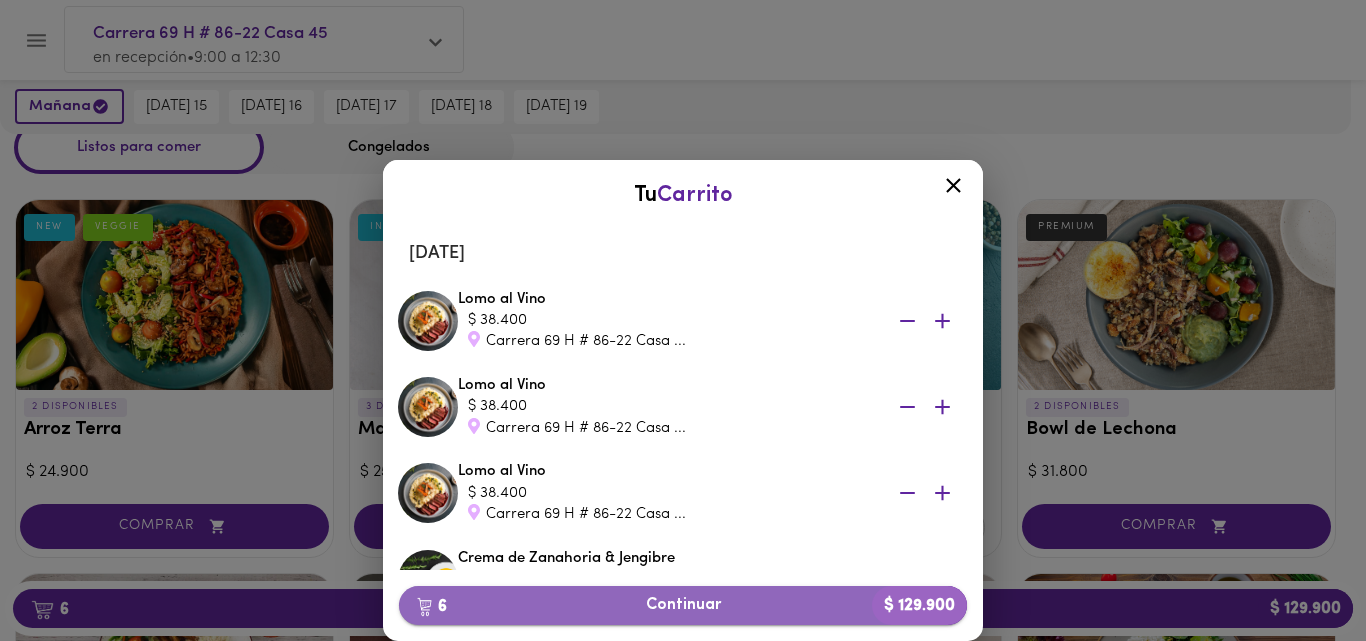 click on "6 Continuar $ 129.900" at bounding box center (683, 605) 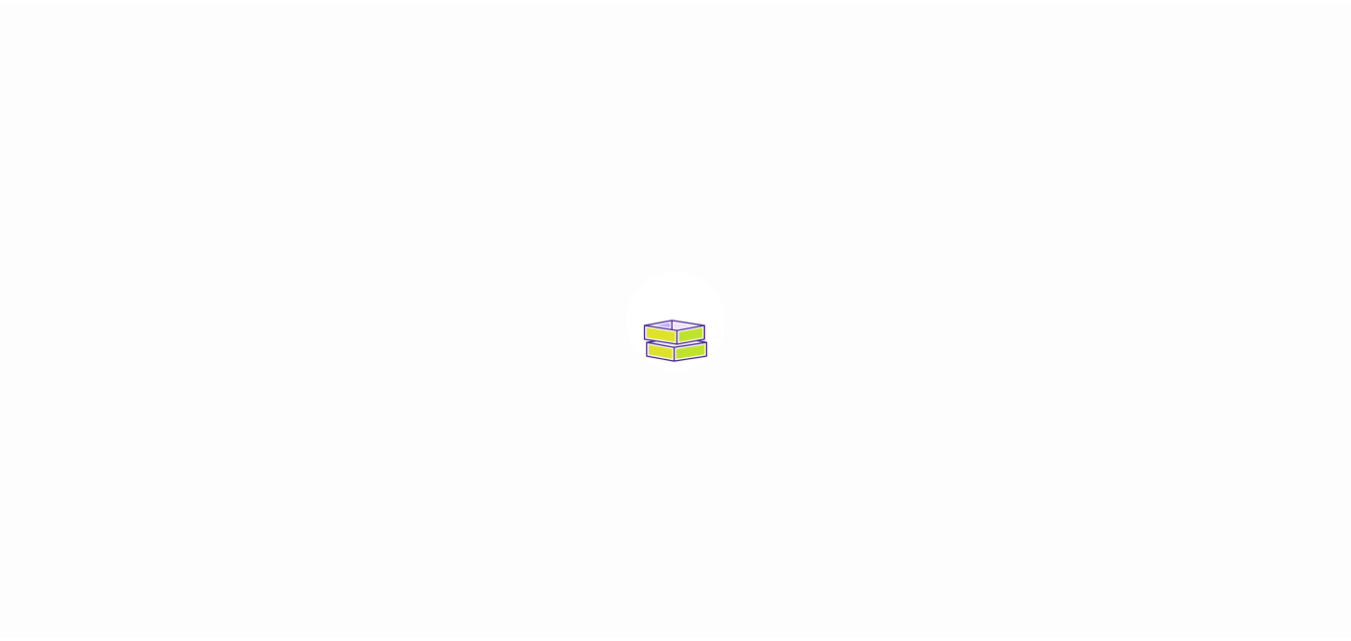 scroll, scrollTop: 0, scrollLeft: 0, axis: both 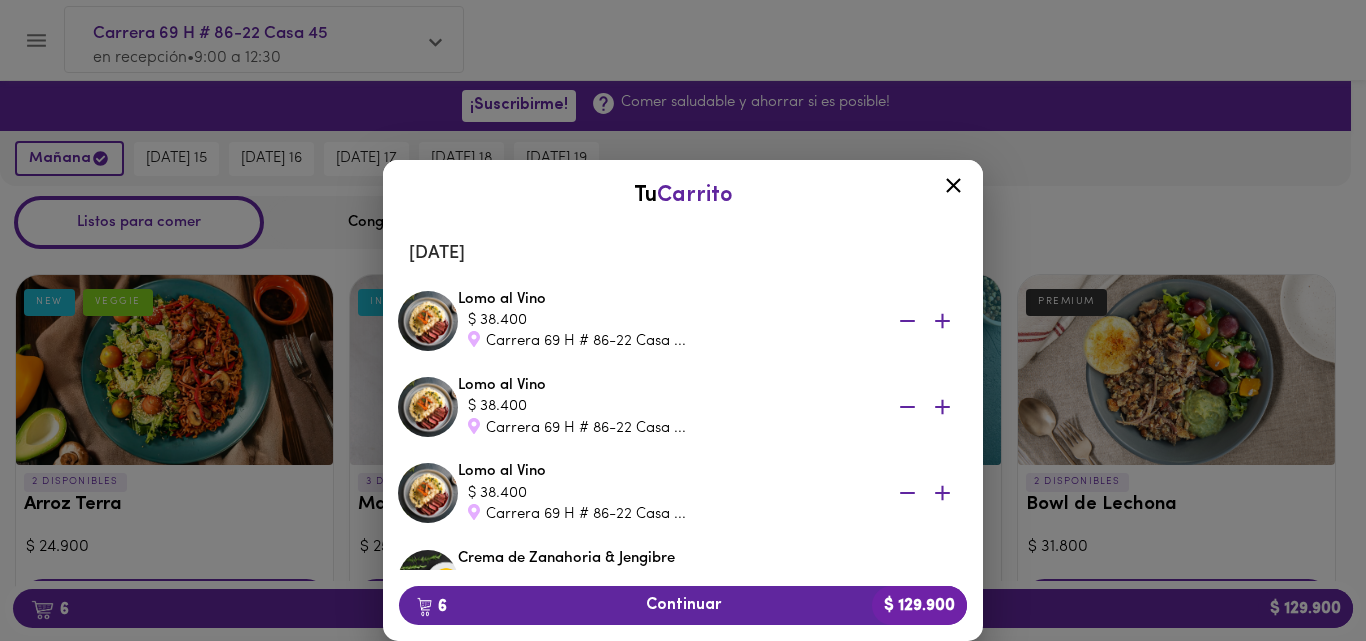 click 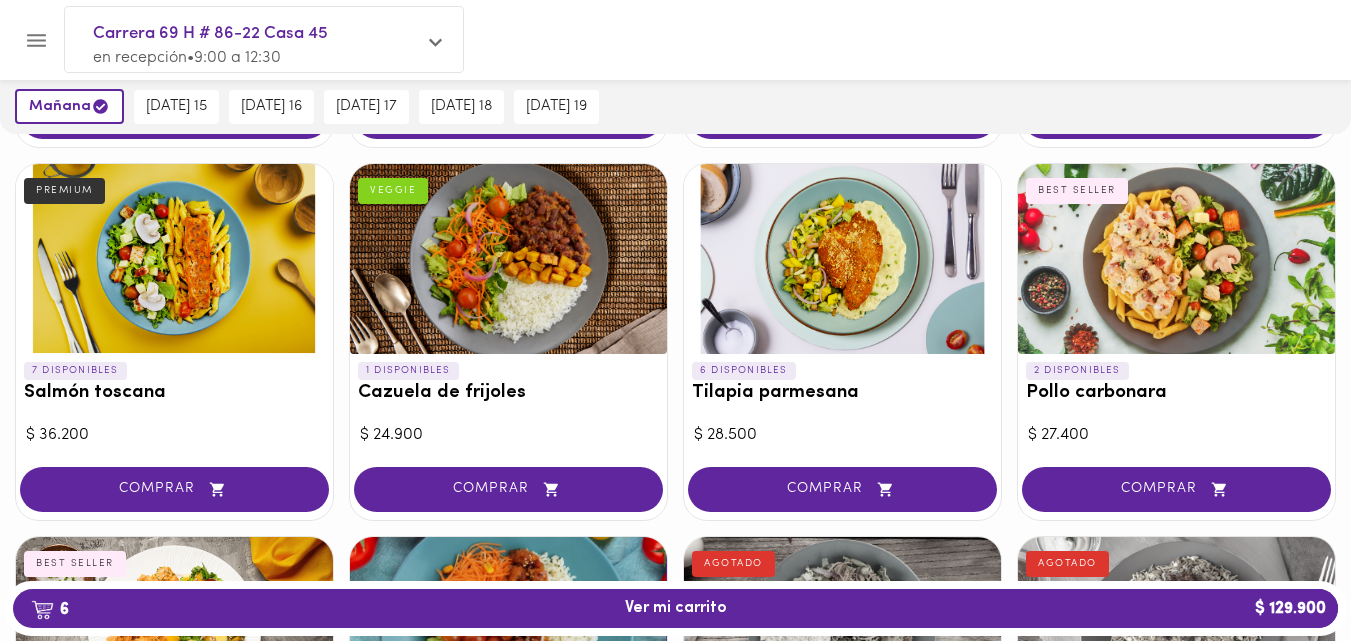 scroll, scrollTop: 1562, scrollLeft: 0, axis: vertical 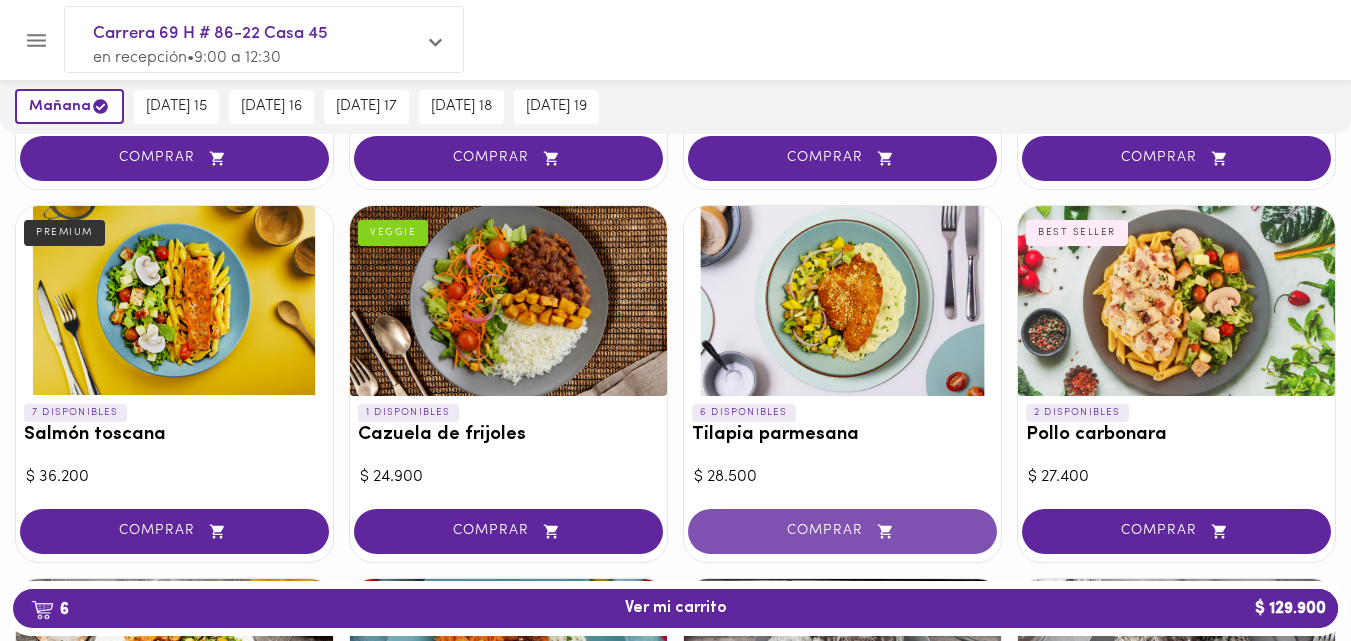 click on "COMPRAR" at bounding box center [842, 531] 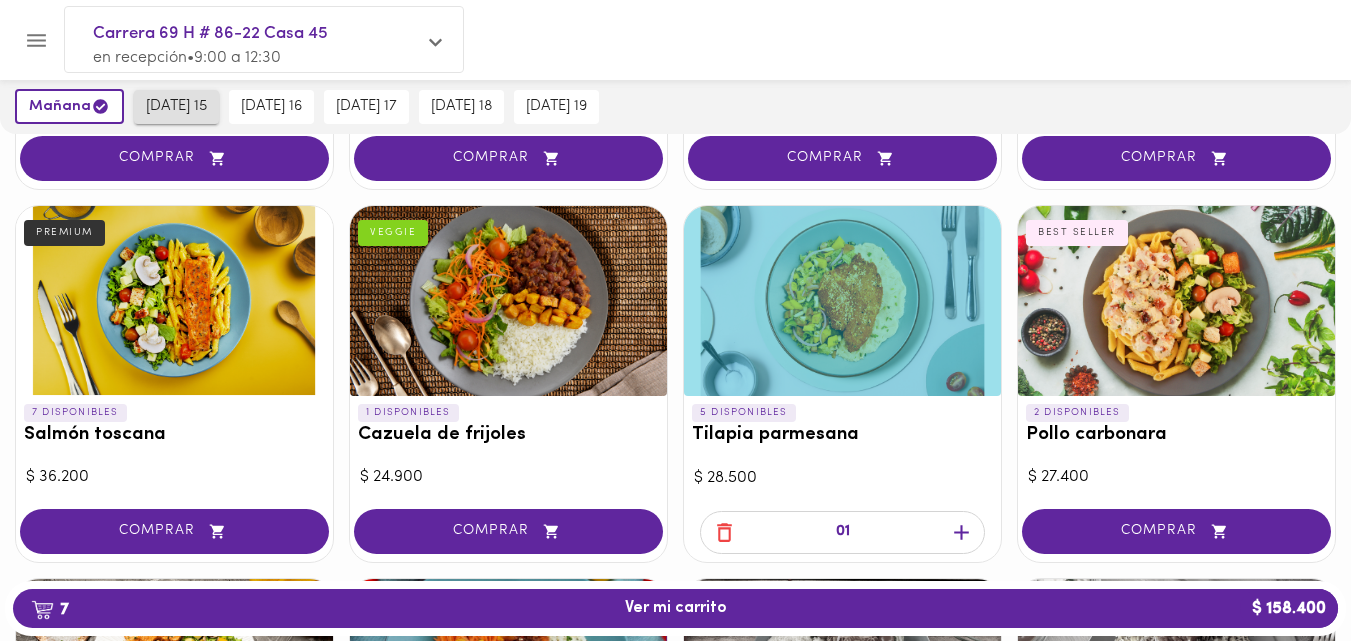 click on "[DATE] 15" at bounding box center [176, 107] 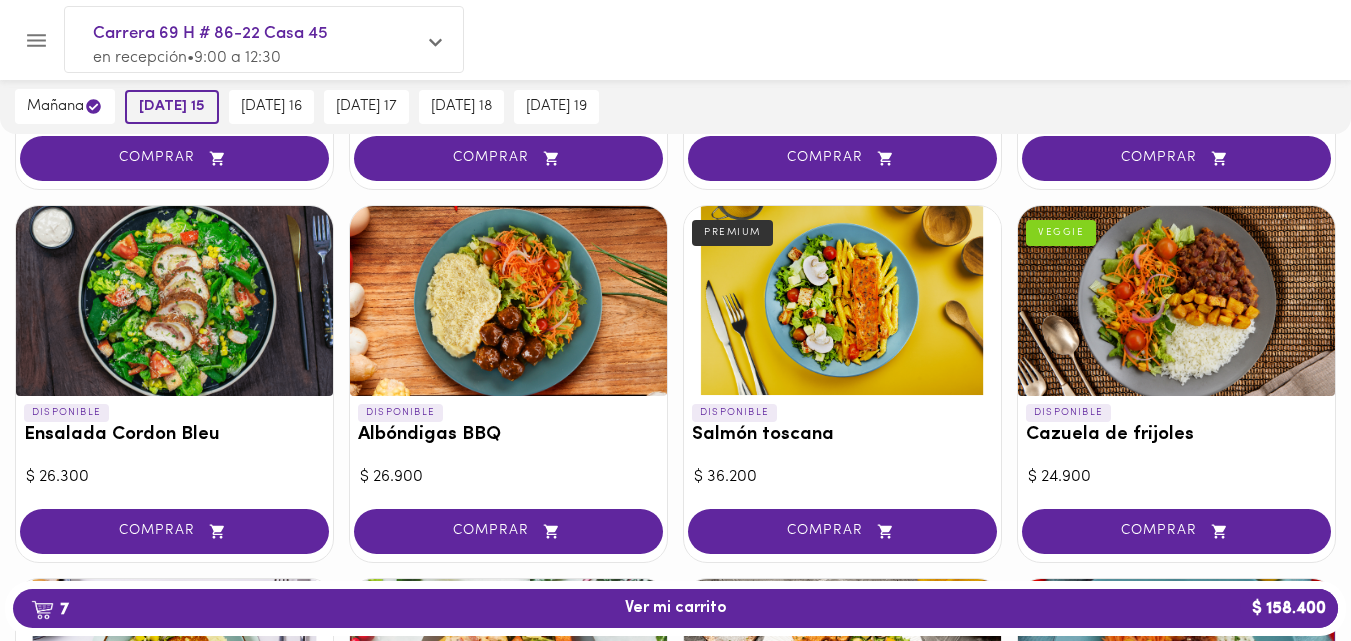 scroll, scrollTop: 0, scrollLeft: 0, axis: both 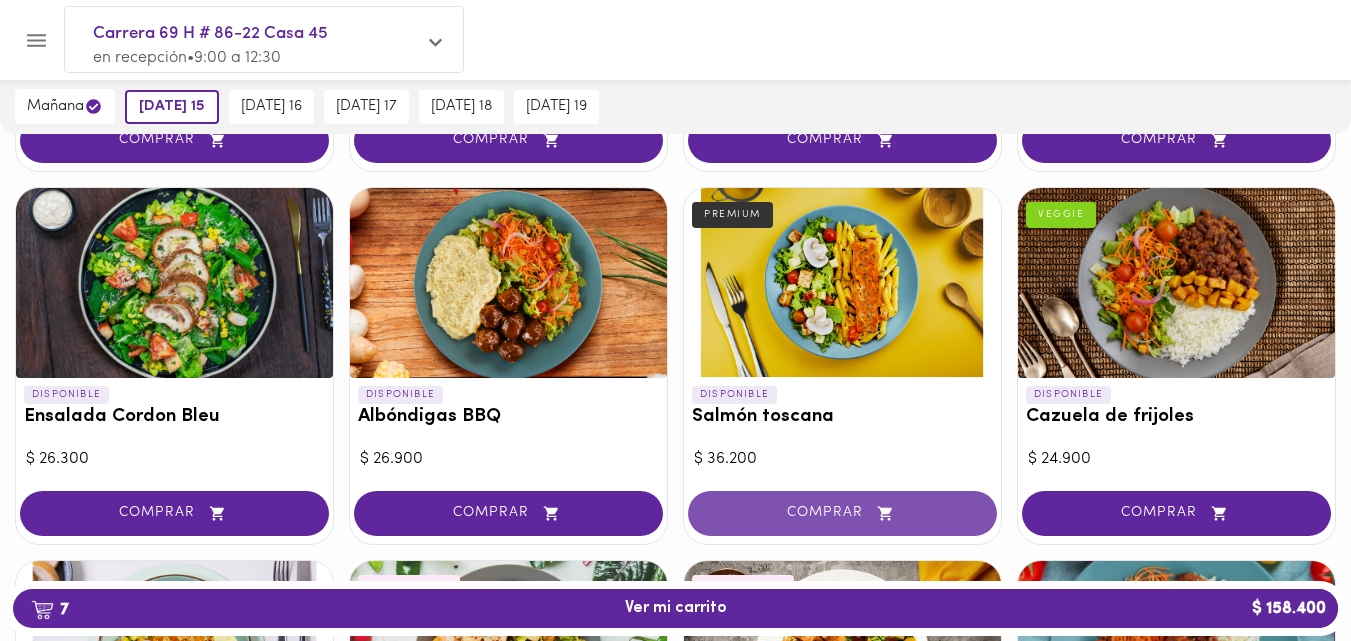 click on "COMPRAR" at bounding box center (842, 513) 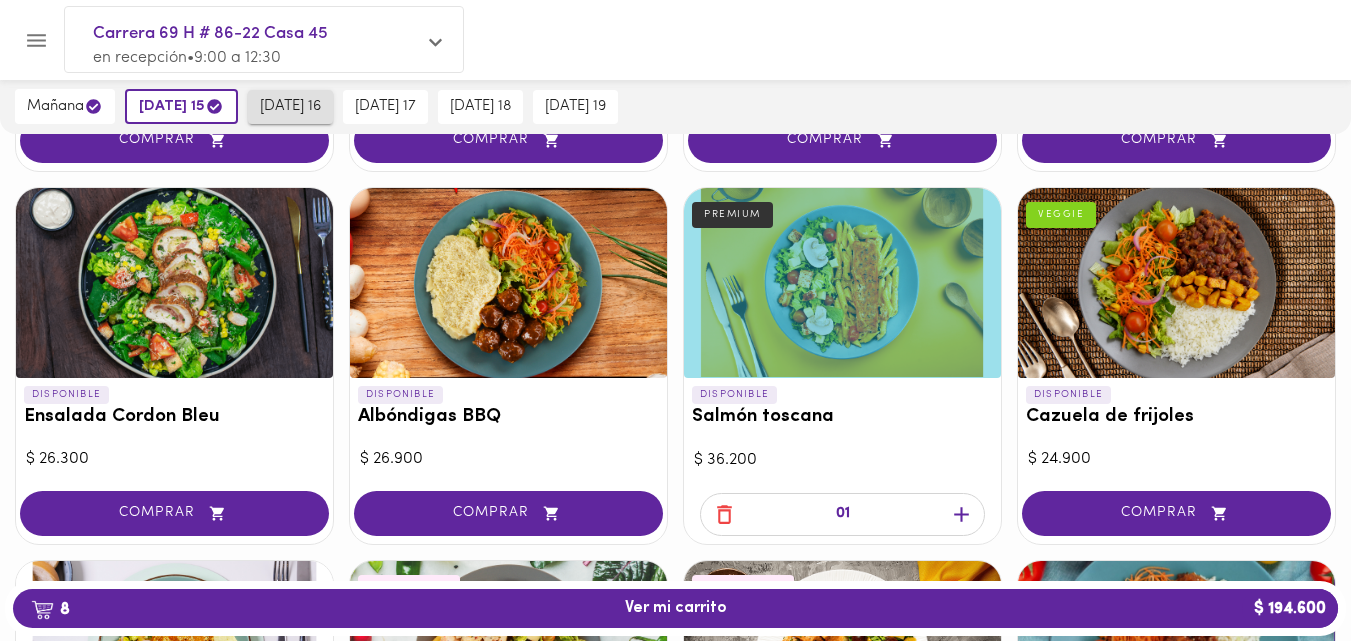 click on "[DATE] 16" at bounding box center [290, 107] 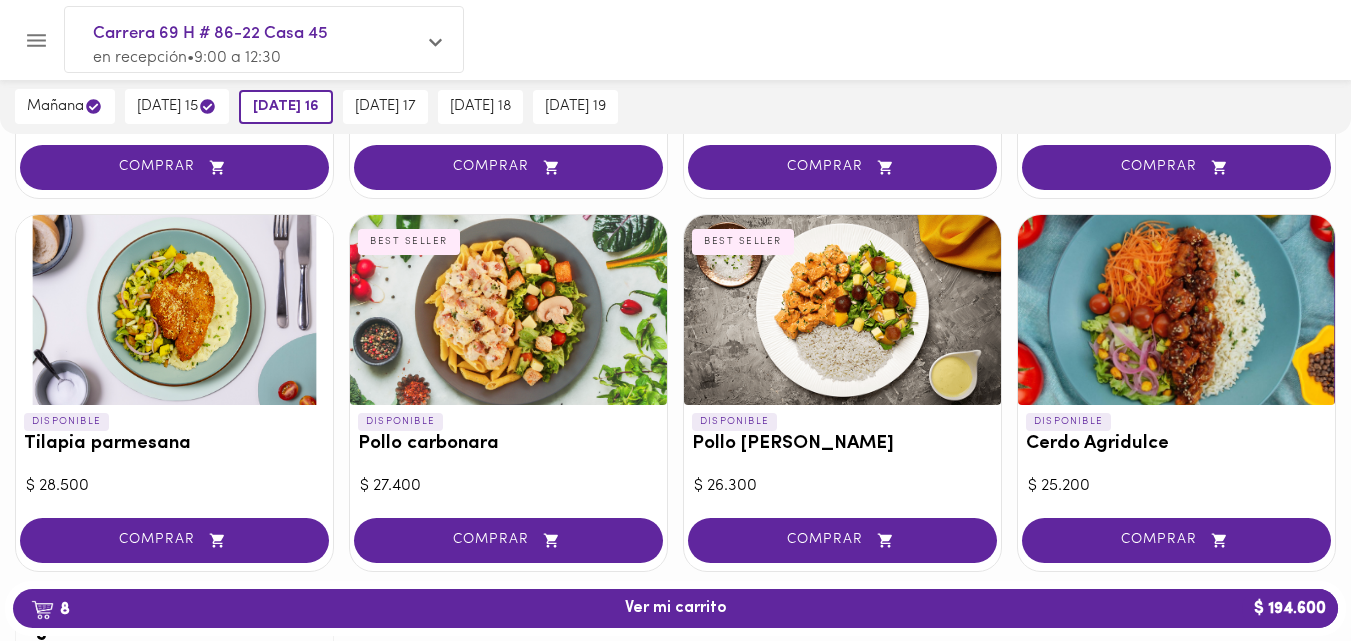 scroll, scrollTop: 1940, scrollLeft: 0, axis: vertical 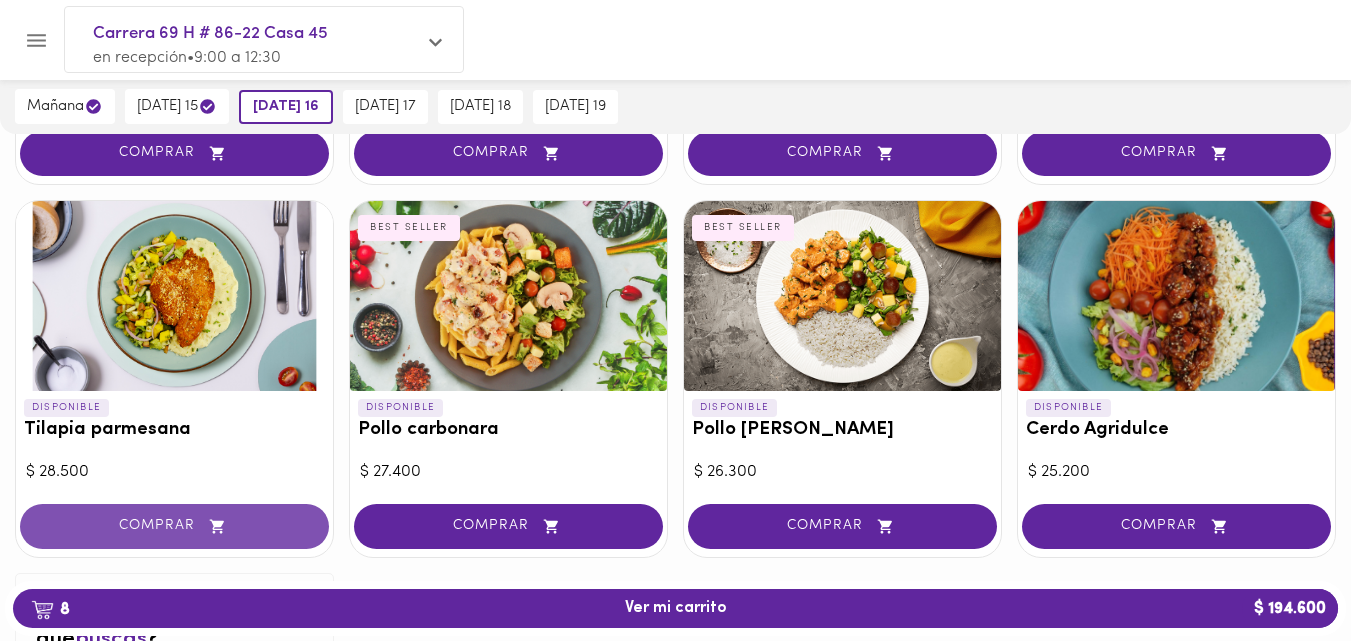 click on "COMPRAR" at bounding box center [174, 526] 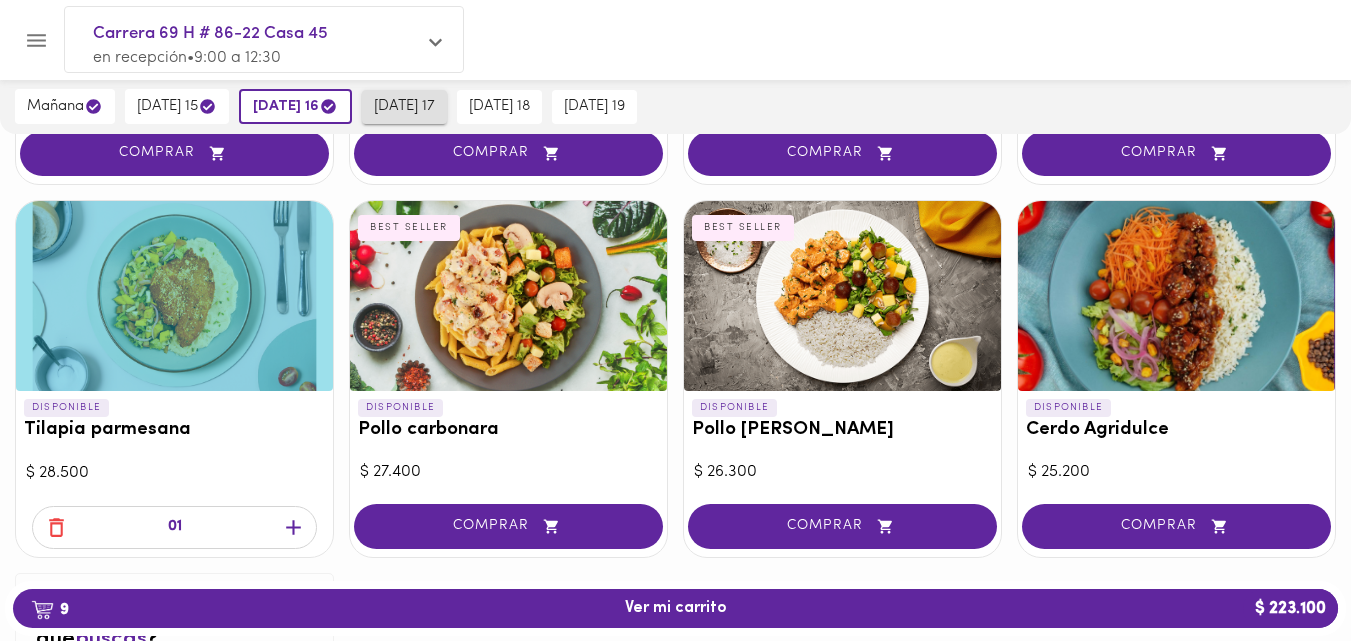 click on "[DATE] 17" at bounding box center [404, 107] 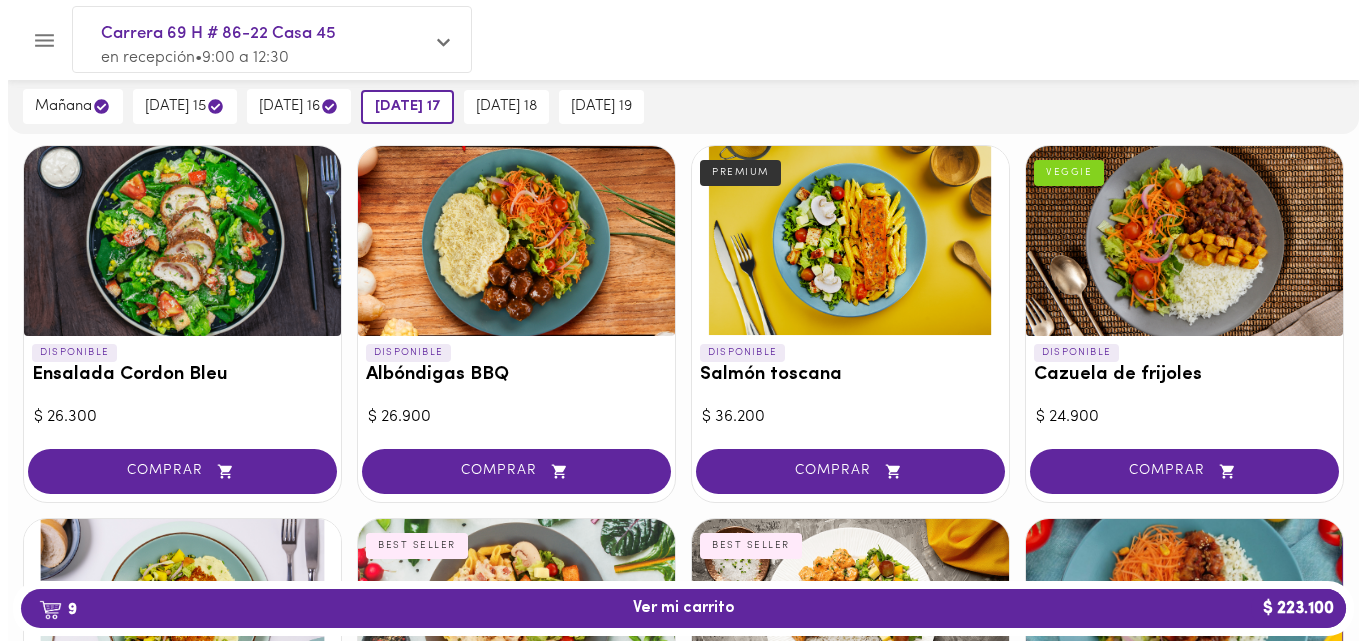 scroll, scrollTop: 1599, scrollLeft: 0, axis: vertical 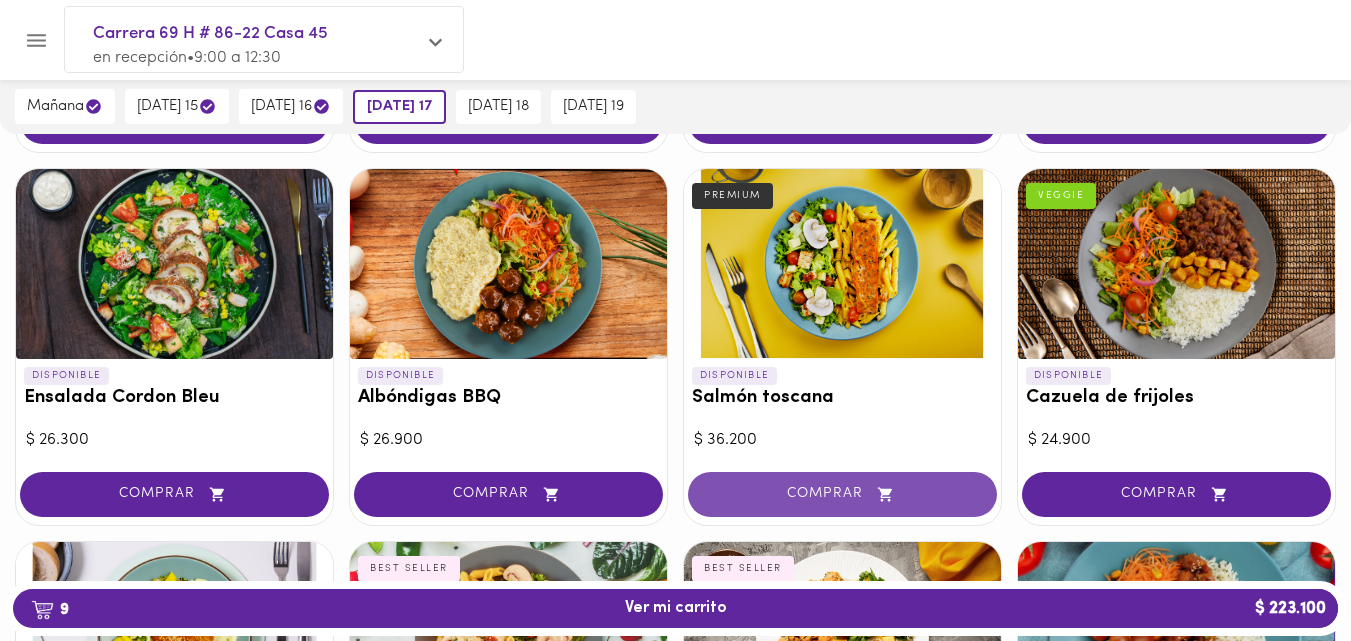 click on "COMPRAR" at bounding box center (842, 494) 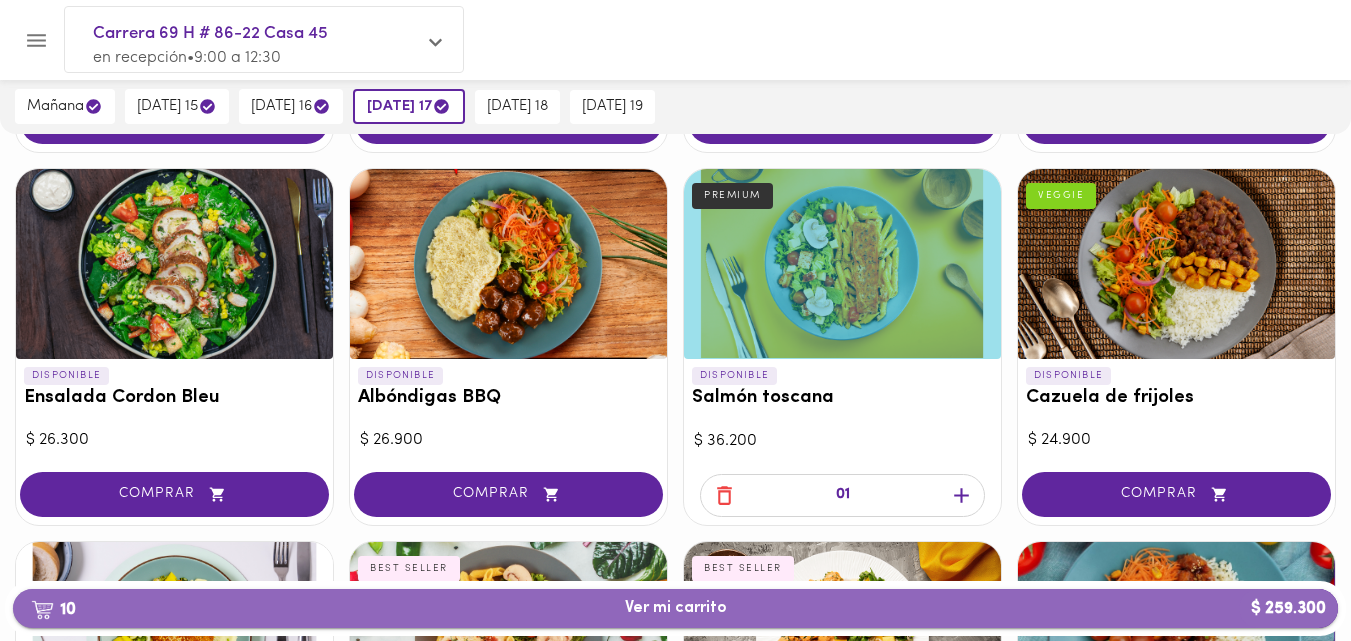 click on "10 Ver mi carrito $ 259.300" at bounding box center (676, 608) 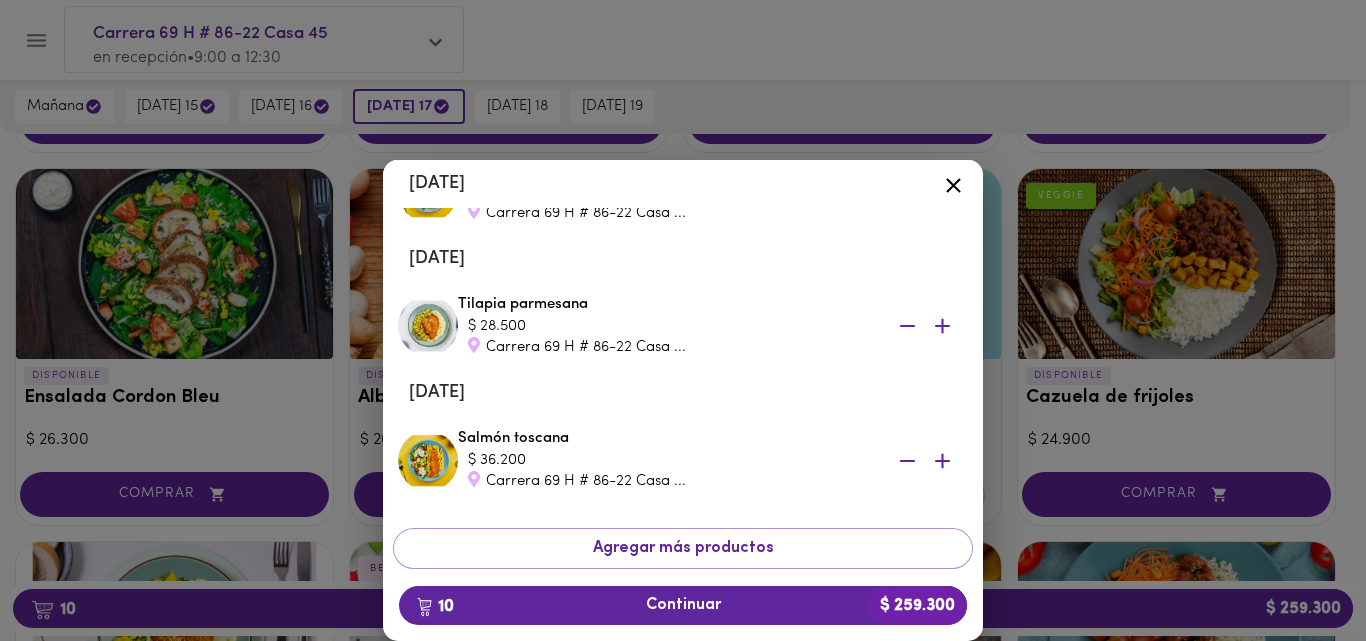 scroll, scrollTop: 845, scrollLeft: 0, axis: vertical 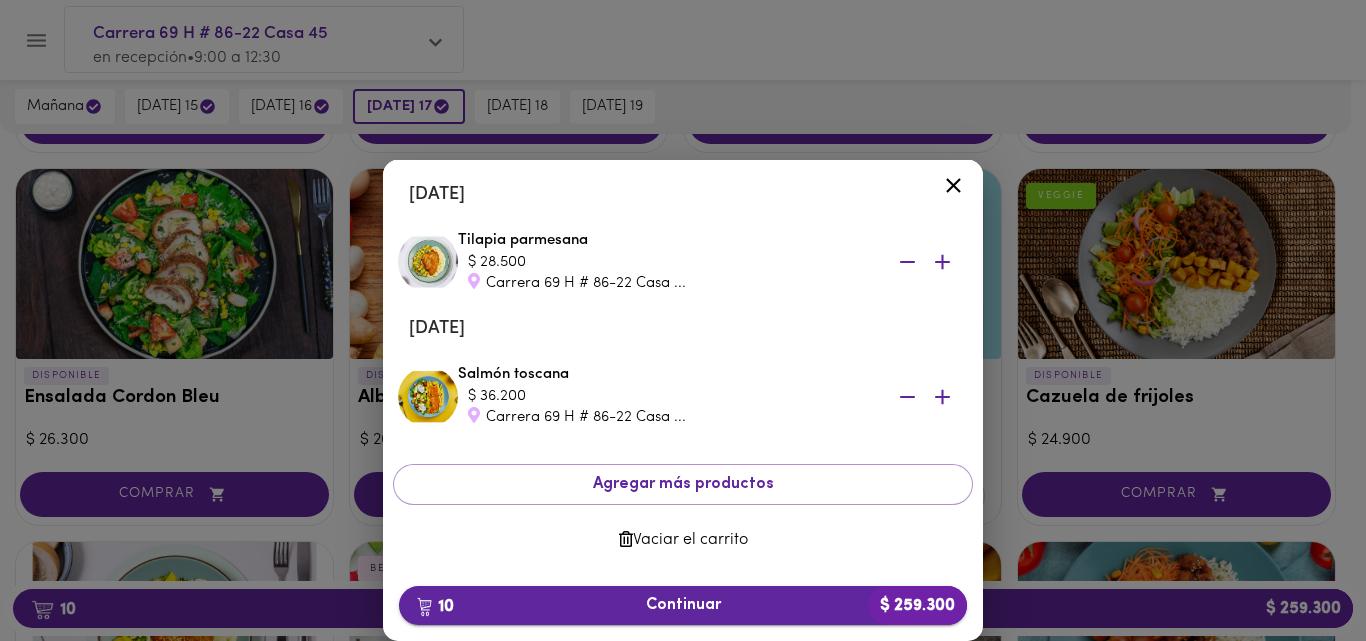 click on "10 Continuar $ 259.300" at bounding box center [683, 605] 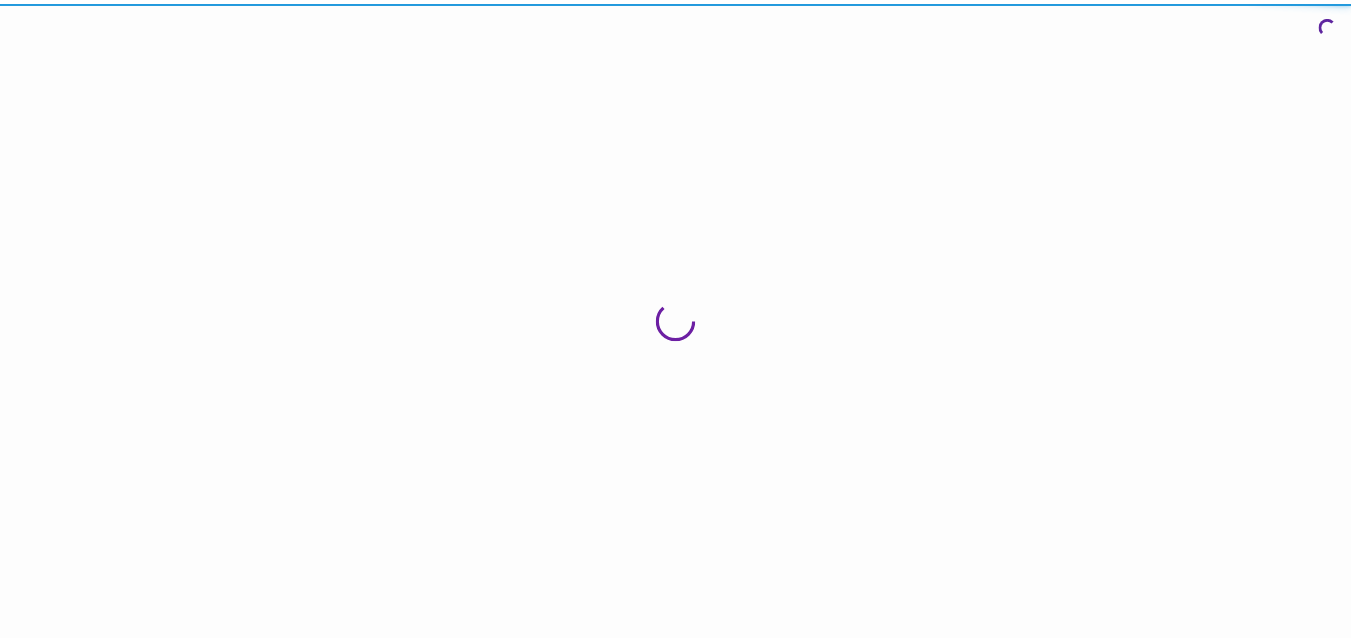 scroll, scrollTop: 0, scrollLeft: 0, axis: both 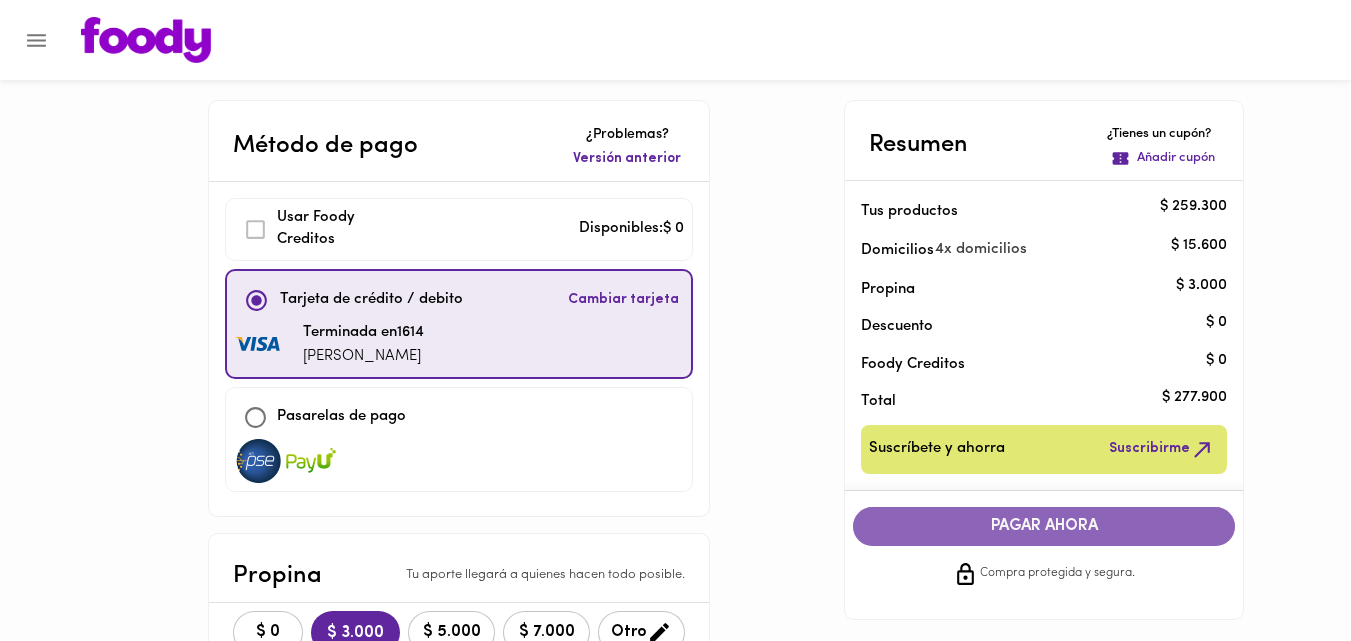 click on "PAGAR AHORA" at bounding box center (1044, 526) 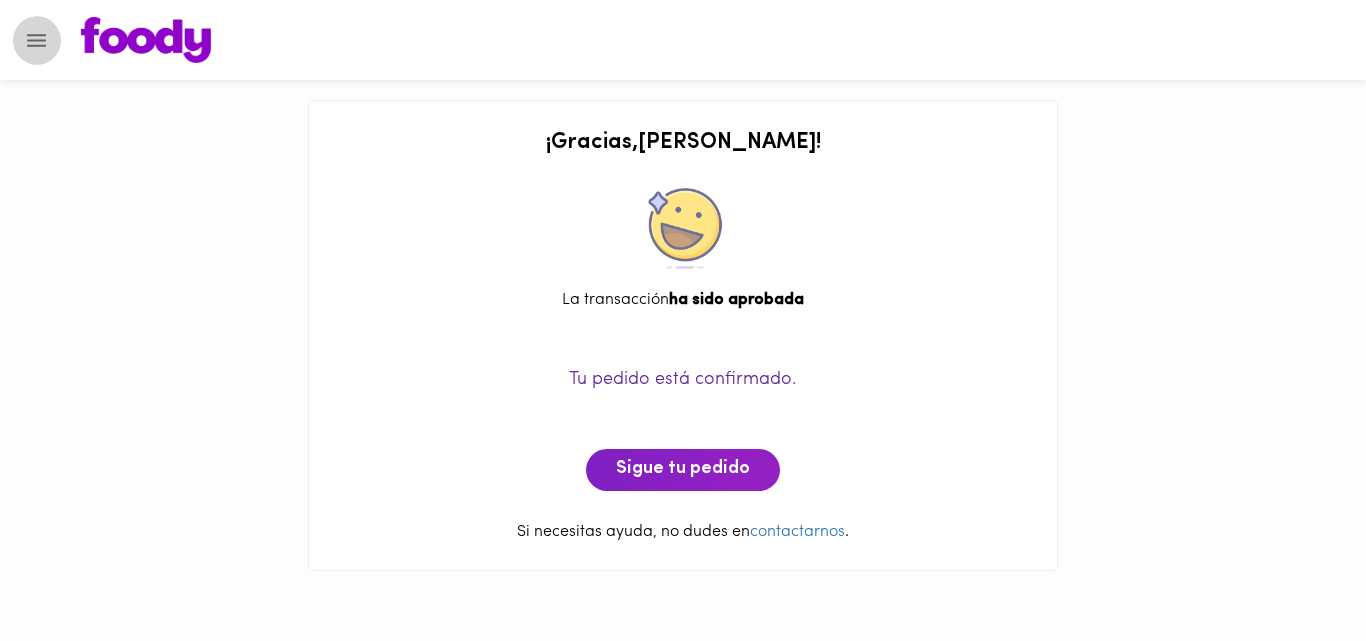 click 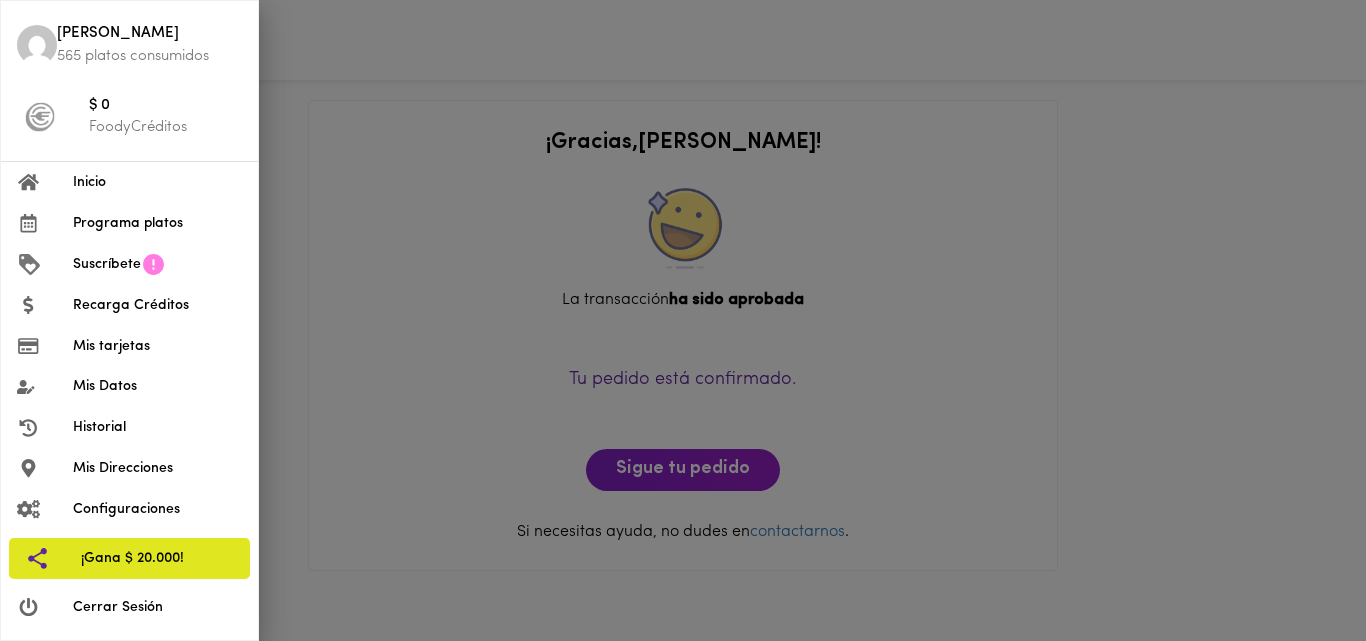 click on "Suscríbete" at bounding box center [107, 264] 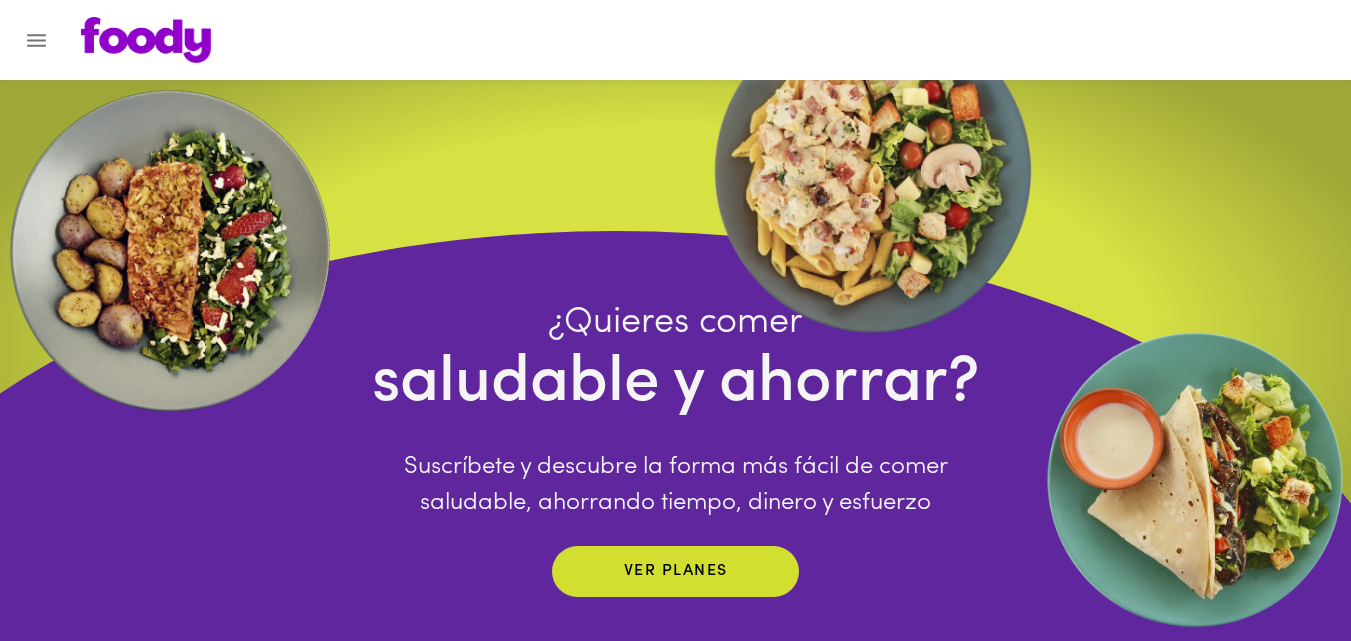scroll, scrollTop: 0, scrollLeft: 0, axis: both 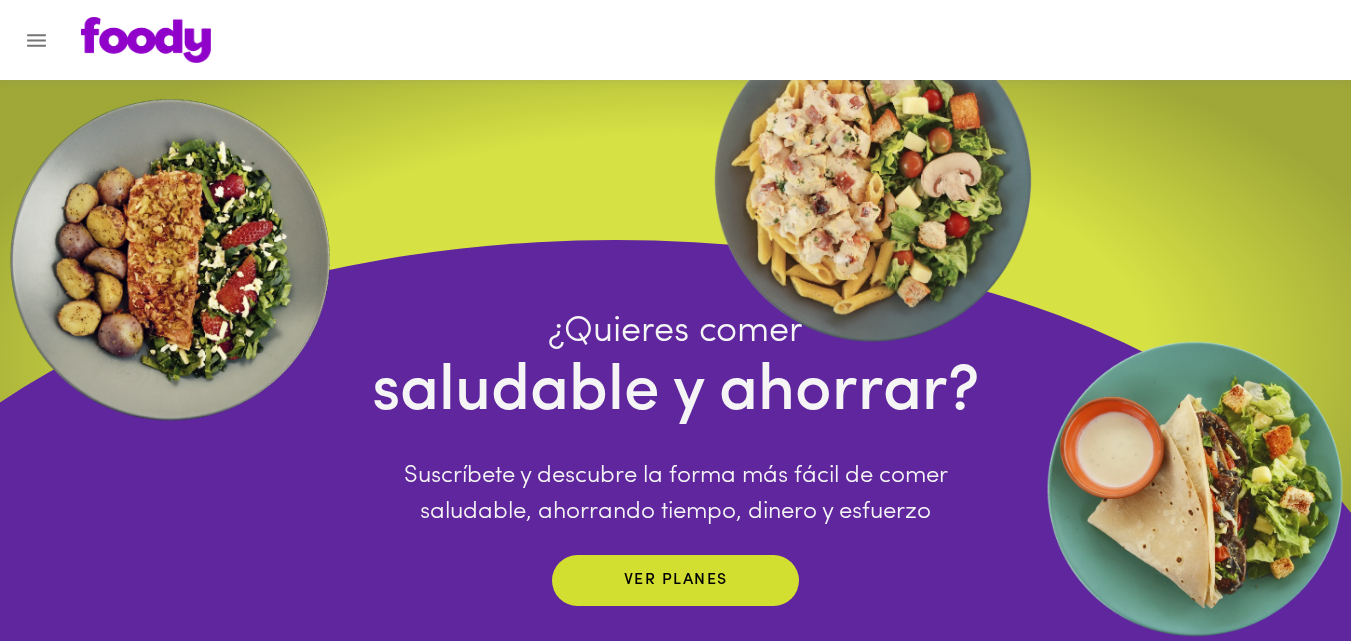 click 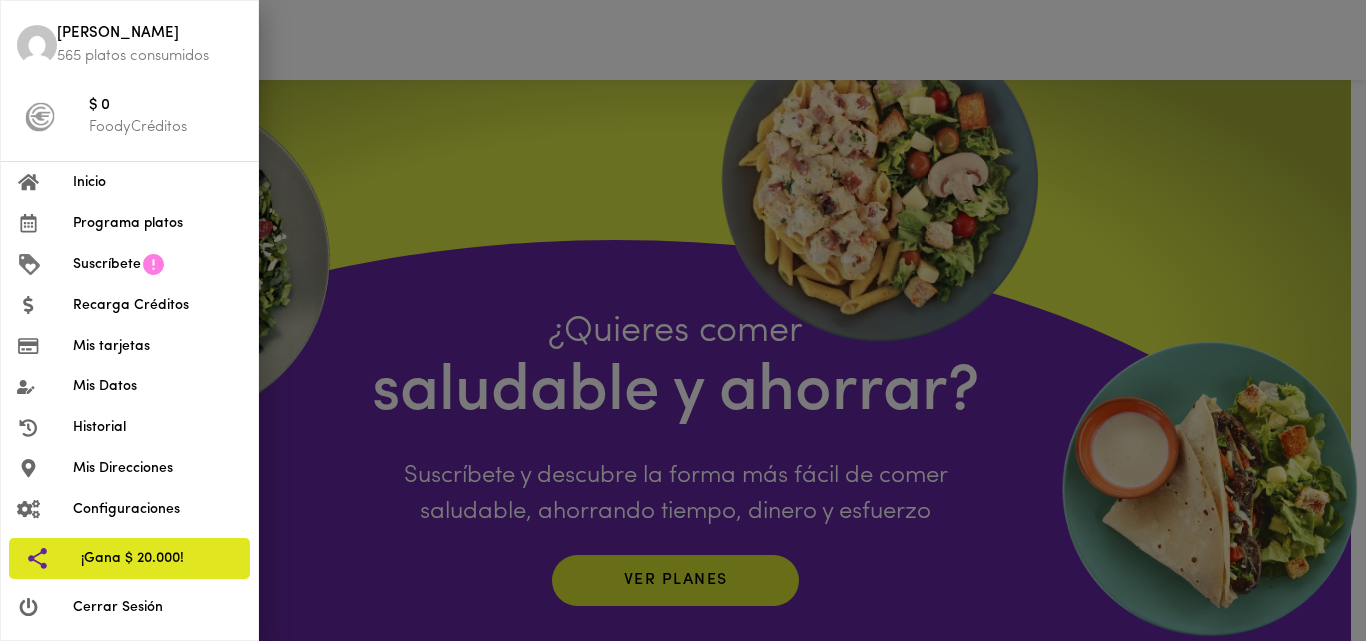 click on "Cerrar Sesión" at bounding box center [157, 607] 